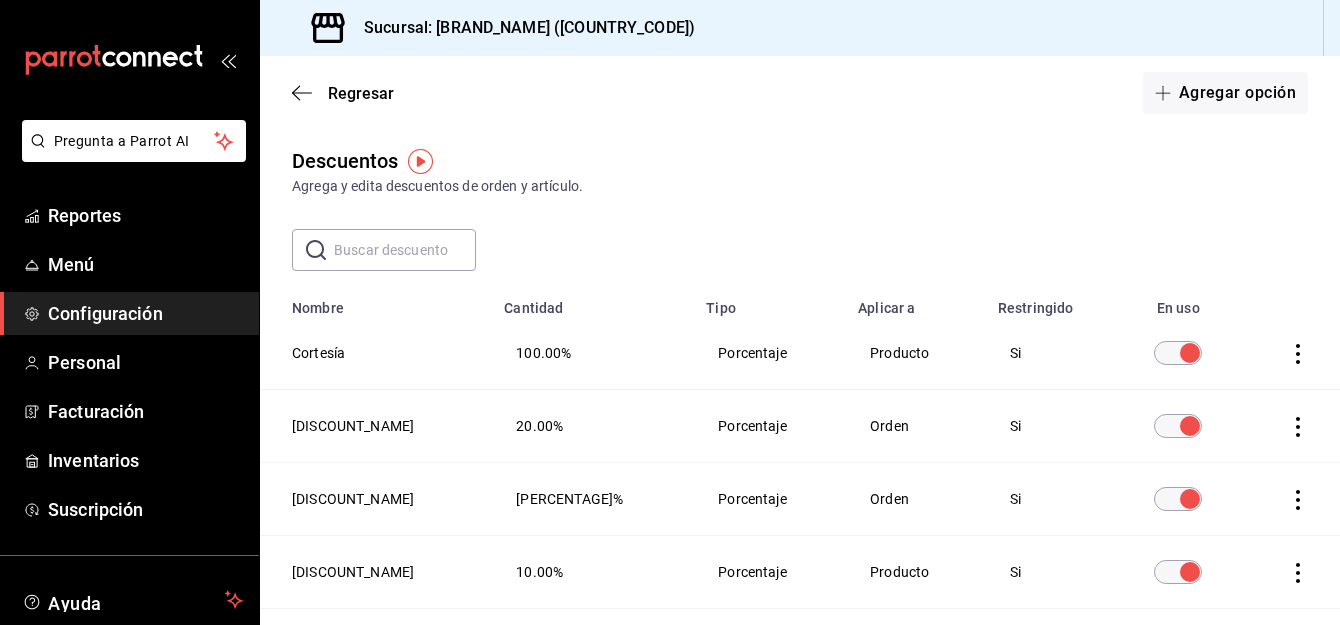 scroll, scrollTop: 0, scrollLeft: 0, axis: both 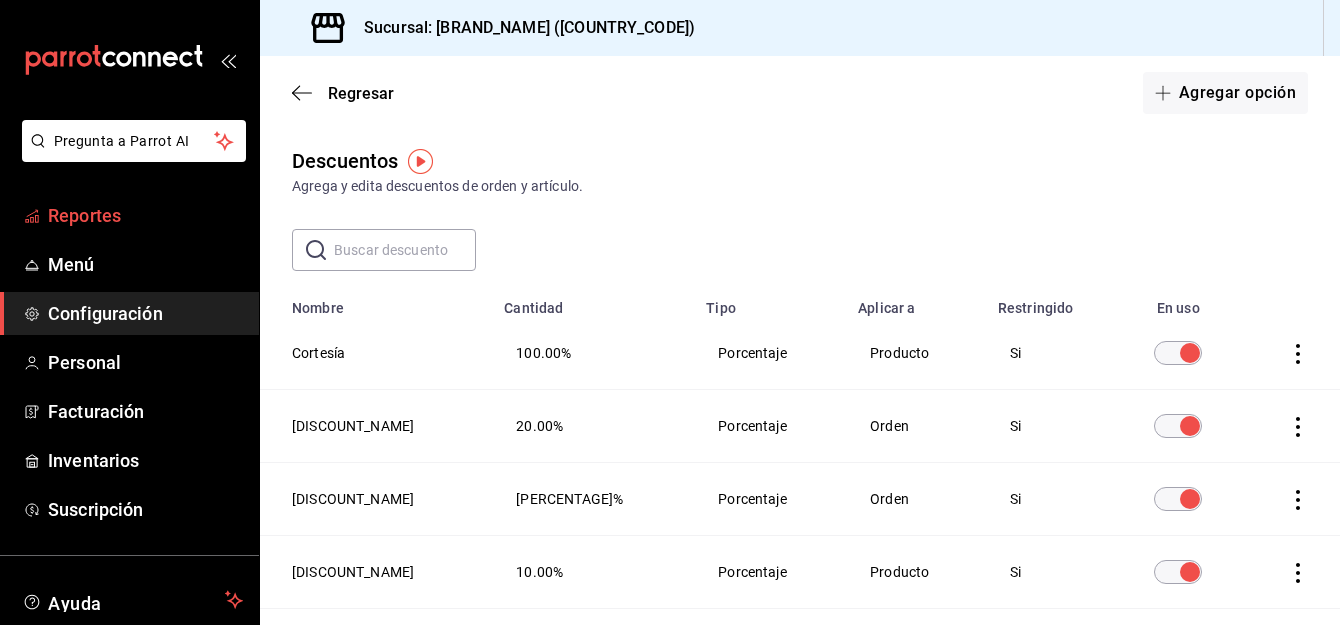 click on "Reportes" at bounding box center (145, 215) 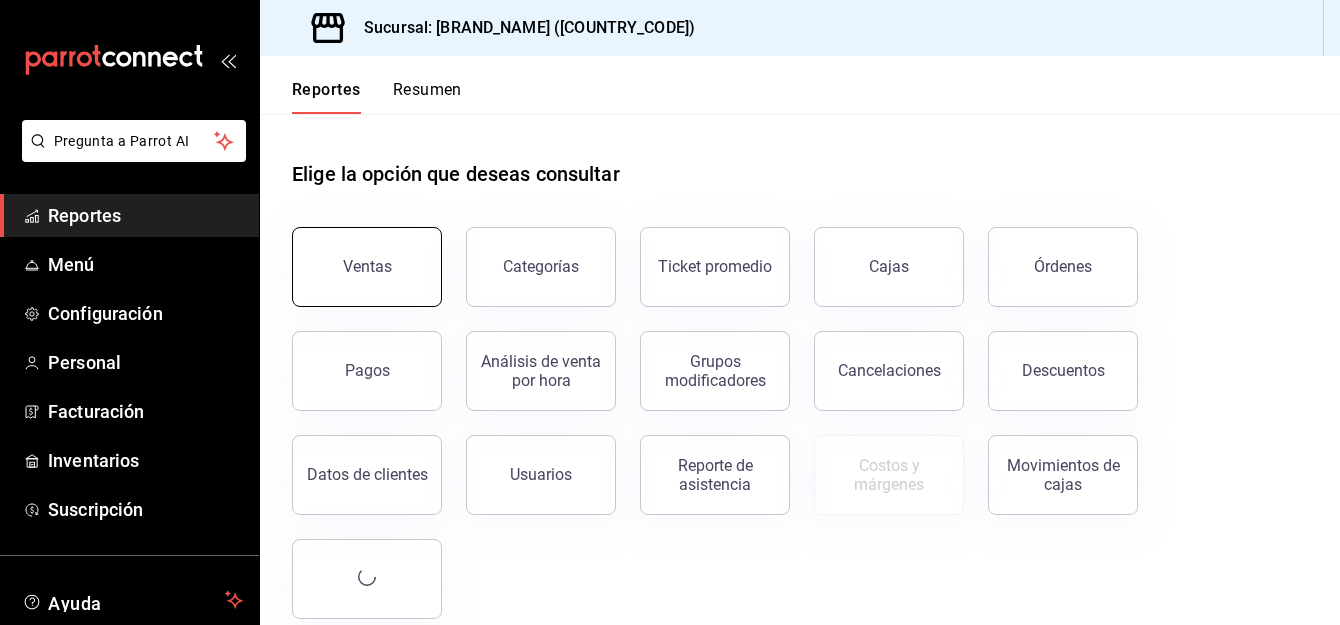 click on "Ventas" at bounding box center [367, 266] 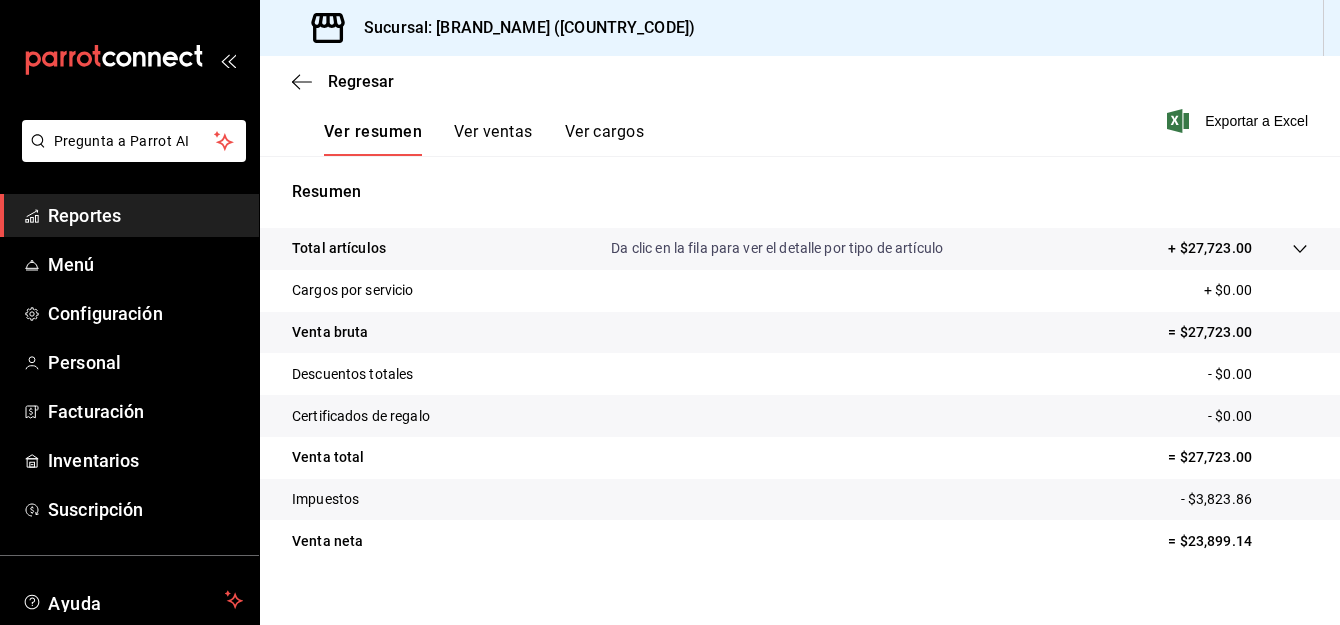 scroll, scrollTop: 333, scrollLeft: 0, axis: vertical 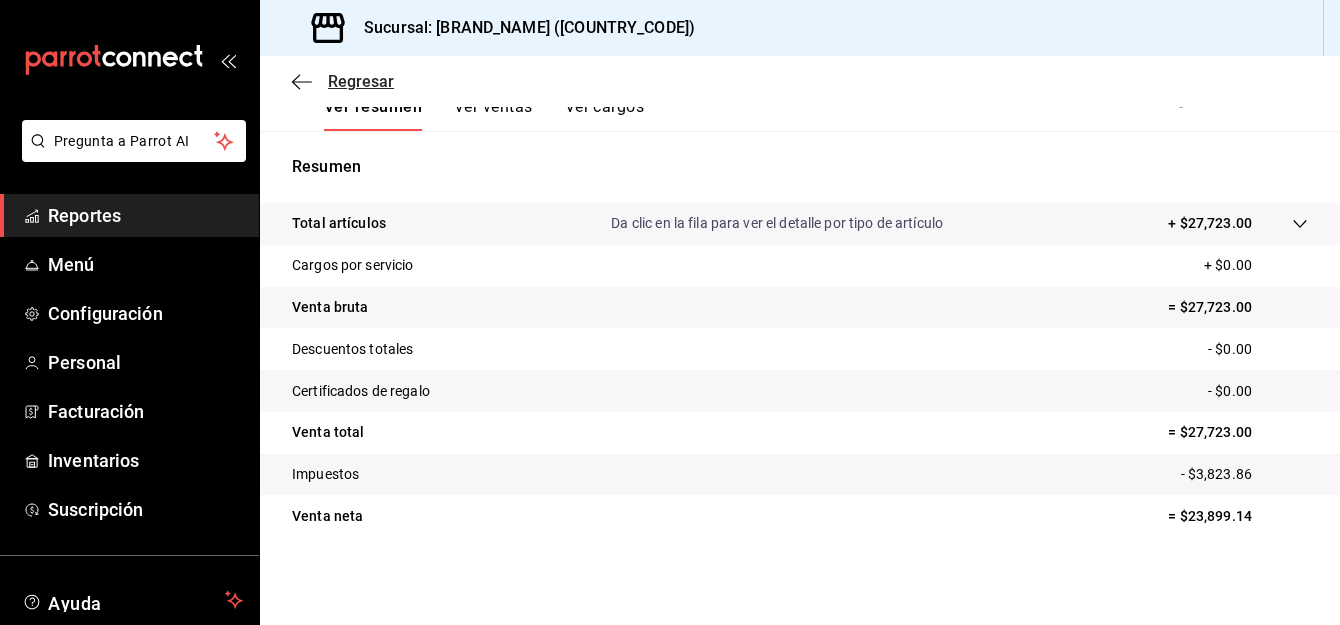 click 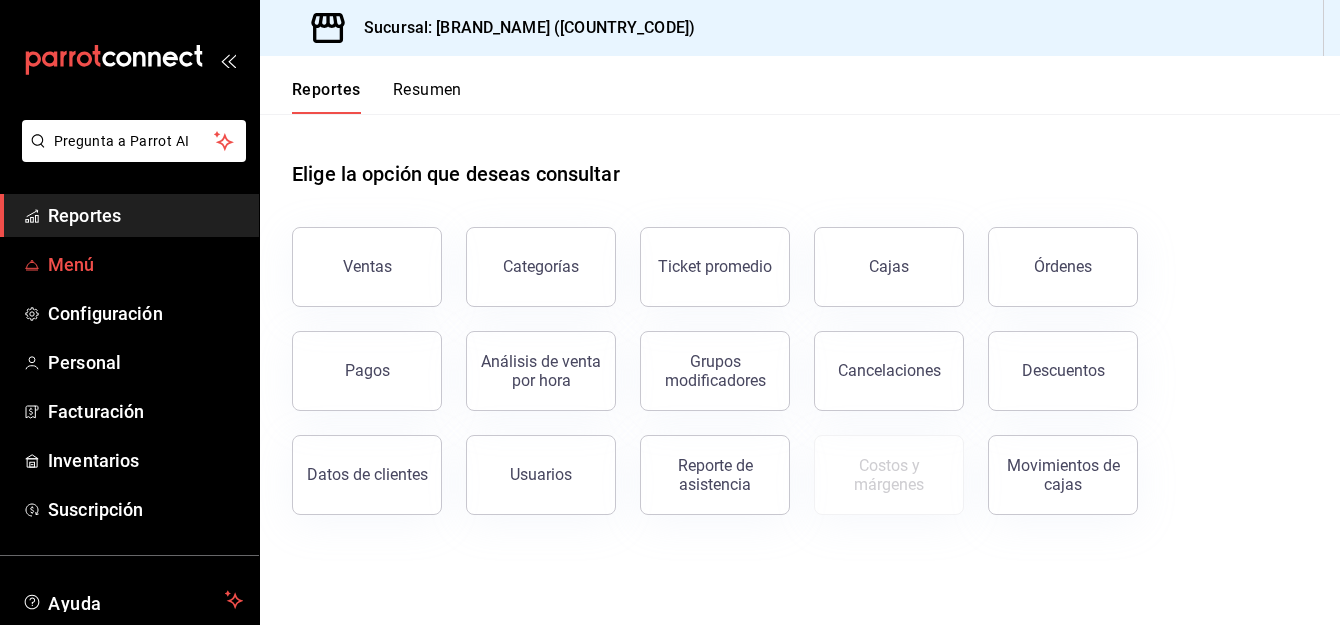 click on "Menú" at bounding box center (145, 264) 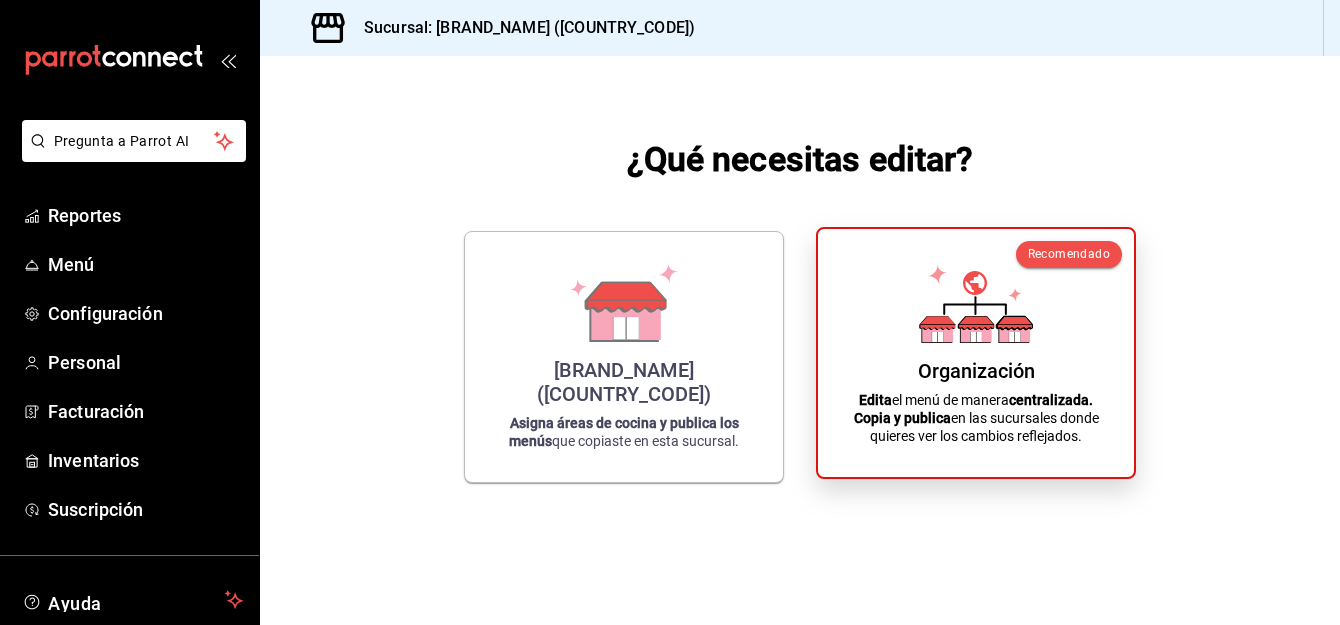 click on "Edita  el menú de manera  centralizada.     Copia y publica  en las sucursales donde quieres ver los cambios reflejados." at bounding box center [976, 418] 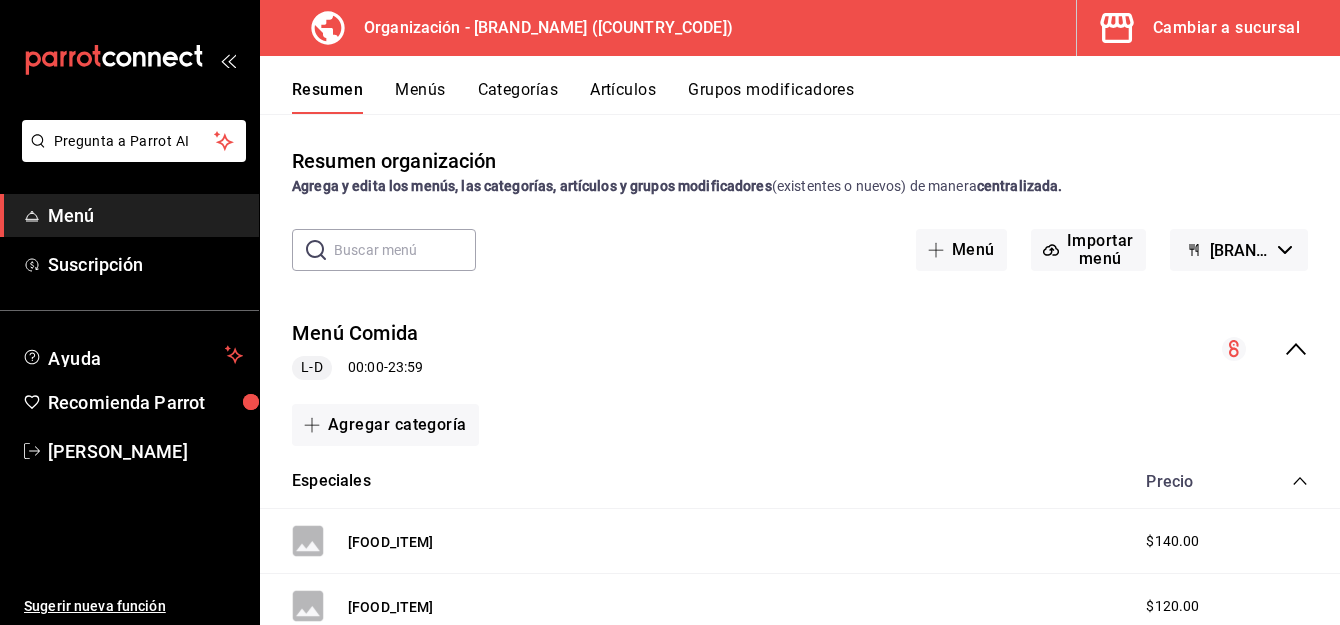 click on "Artículos" at bounding box center (623, 97) 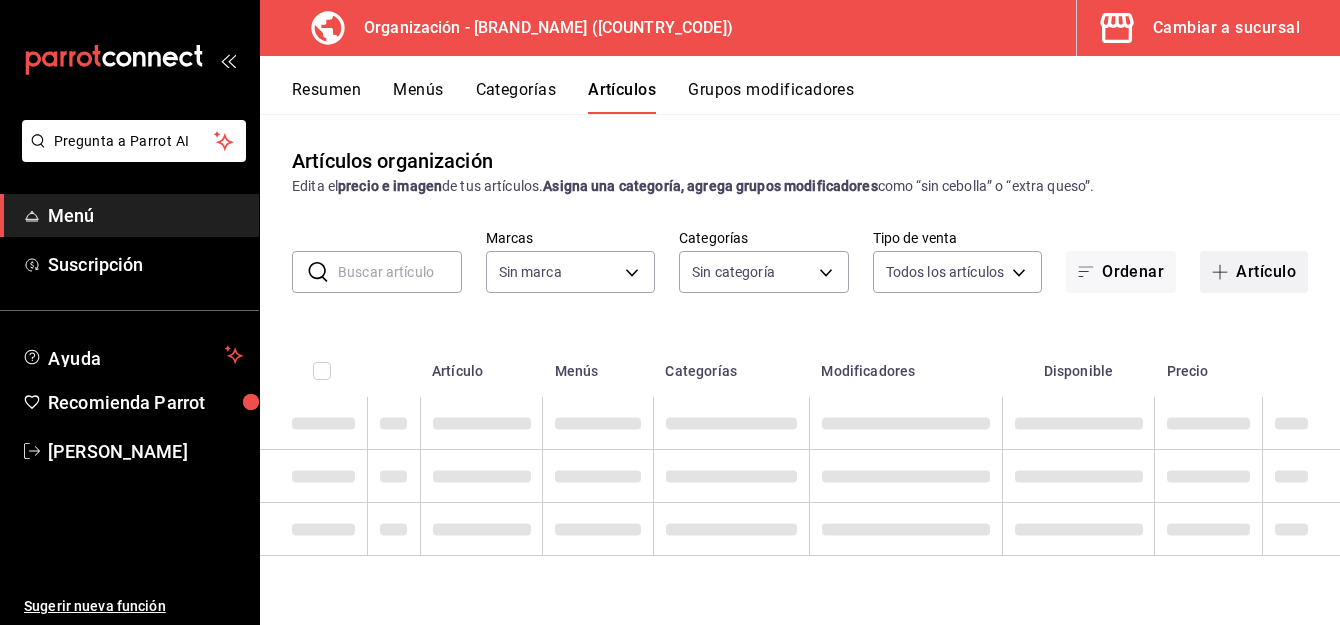 click on "Artículo" at bounding box center (1254, 272) 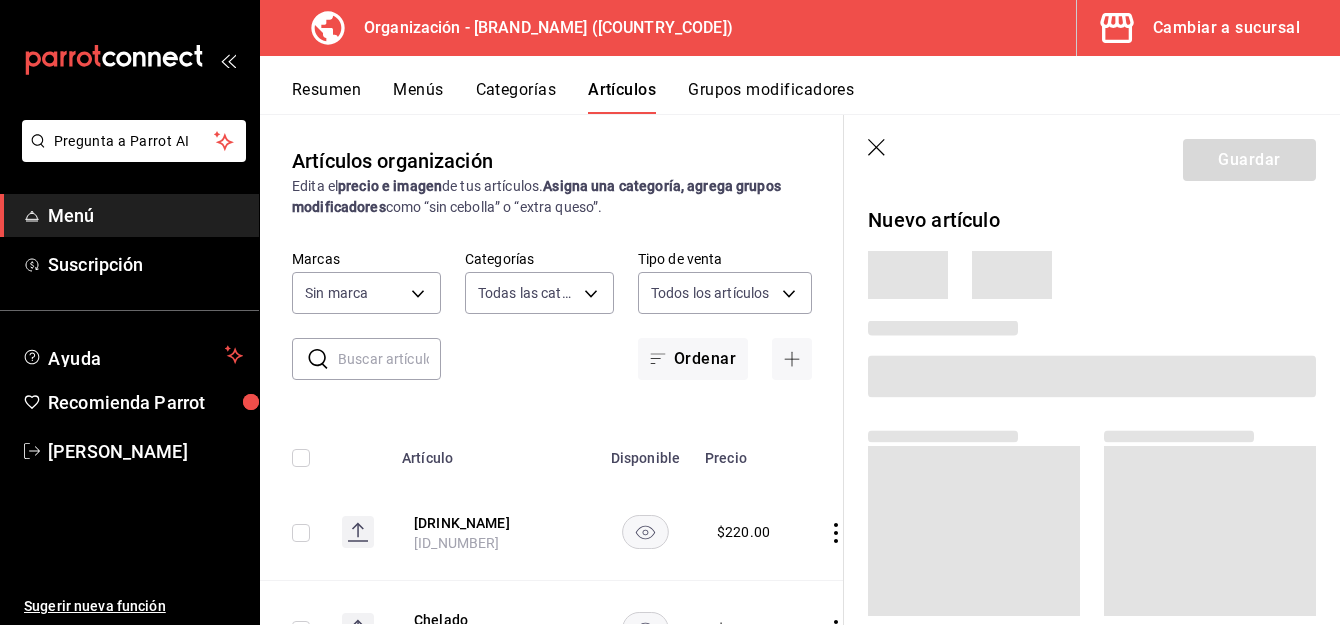 type on "[UUID_LIST]" 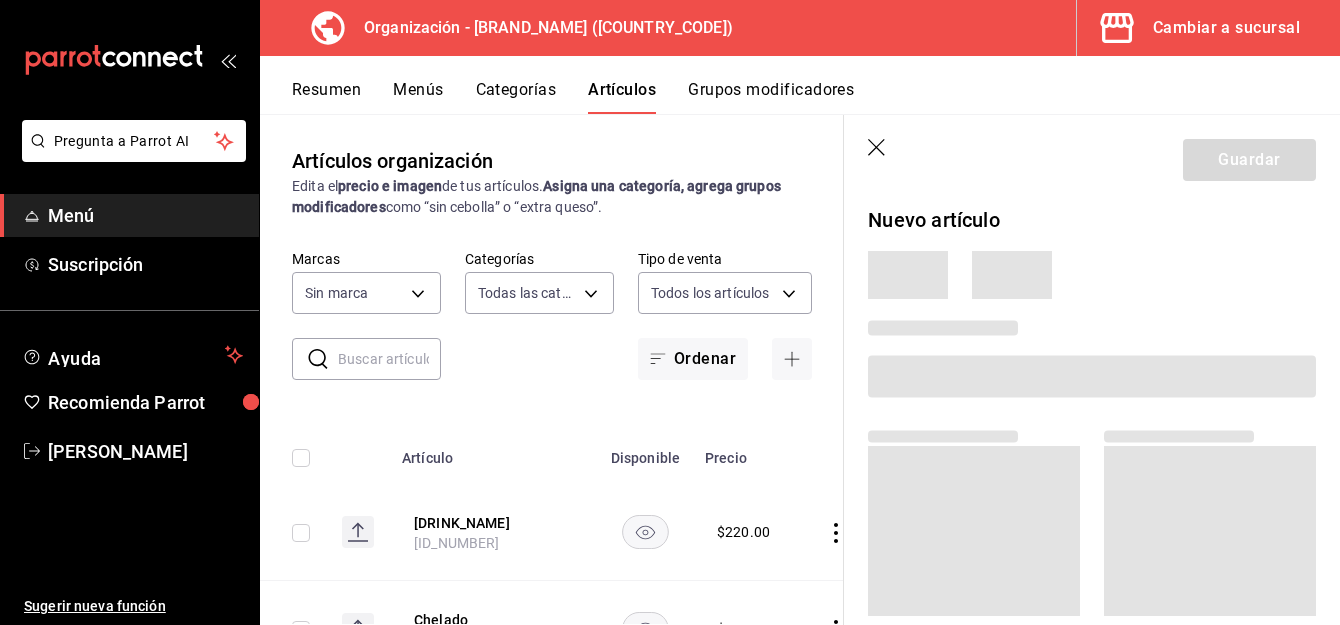 type on "[UUID]" 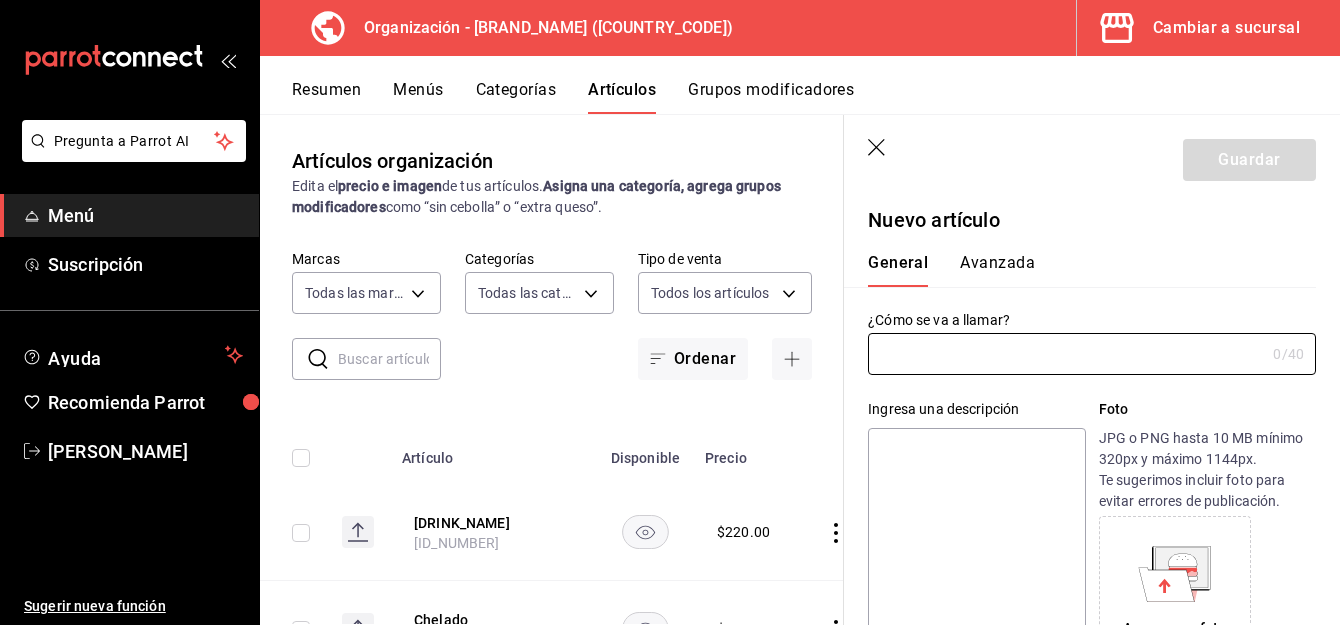 type on "[ID_NUMBER]" 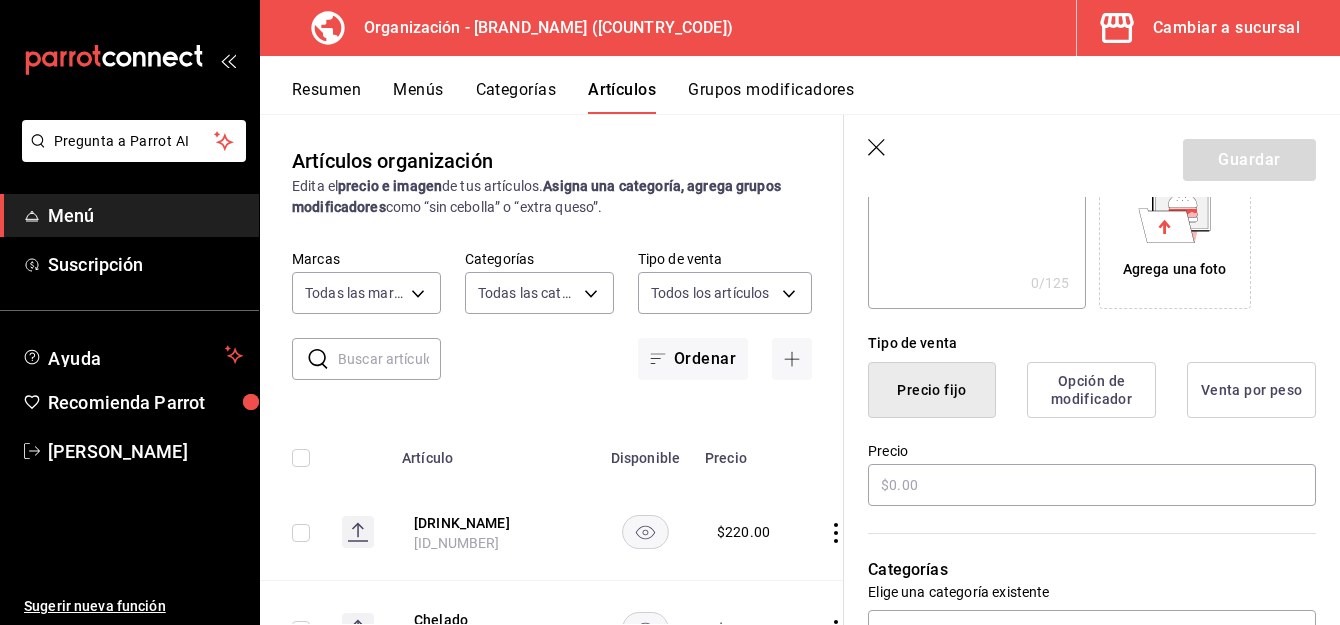 scroll, scrollTop: 360, scrollLeft: 0, axis: vertical 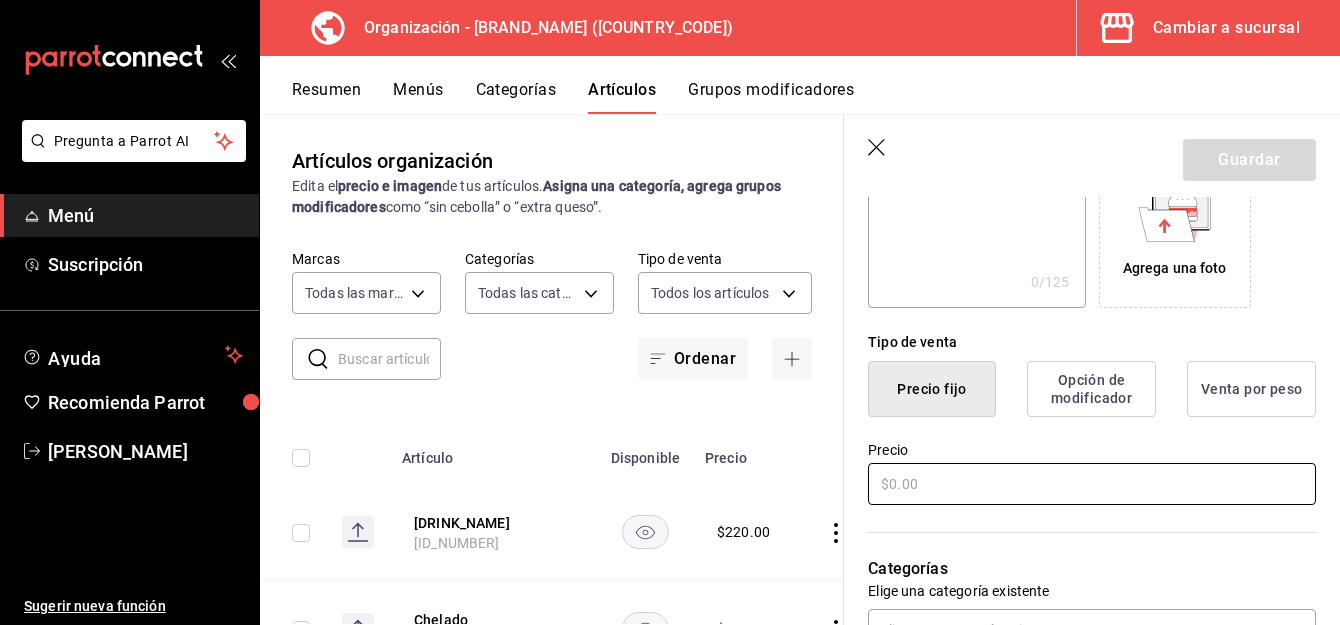 type on "[FOOD_ITEM] S" 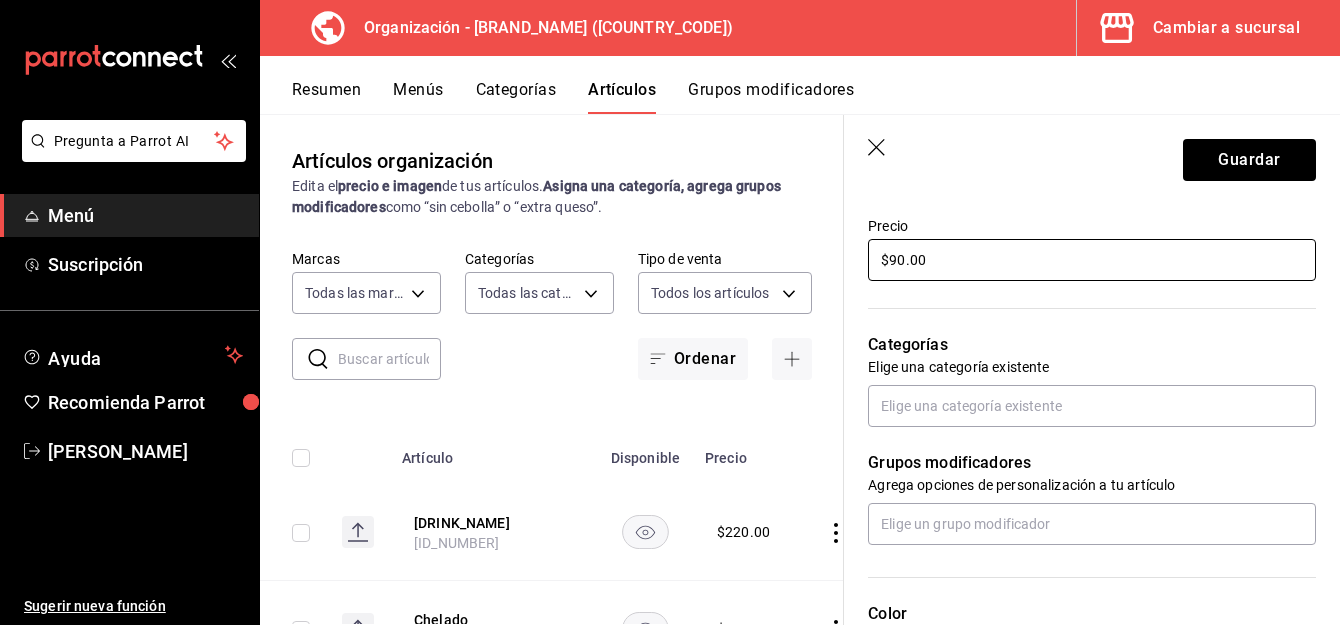 scroll, scrollTop: 595, scrollLeft: 0, axis: vertical 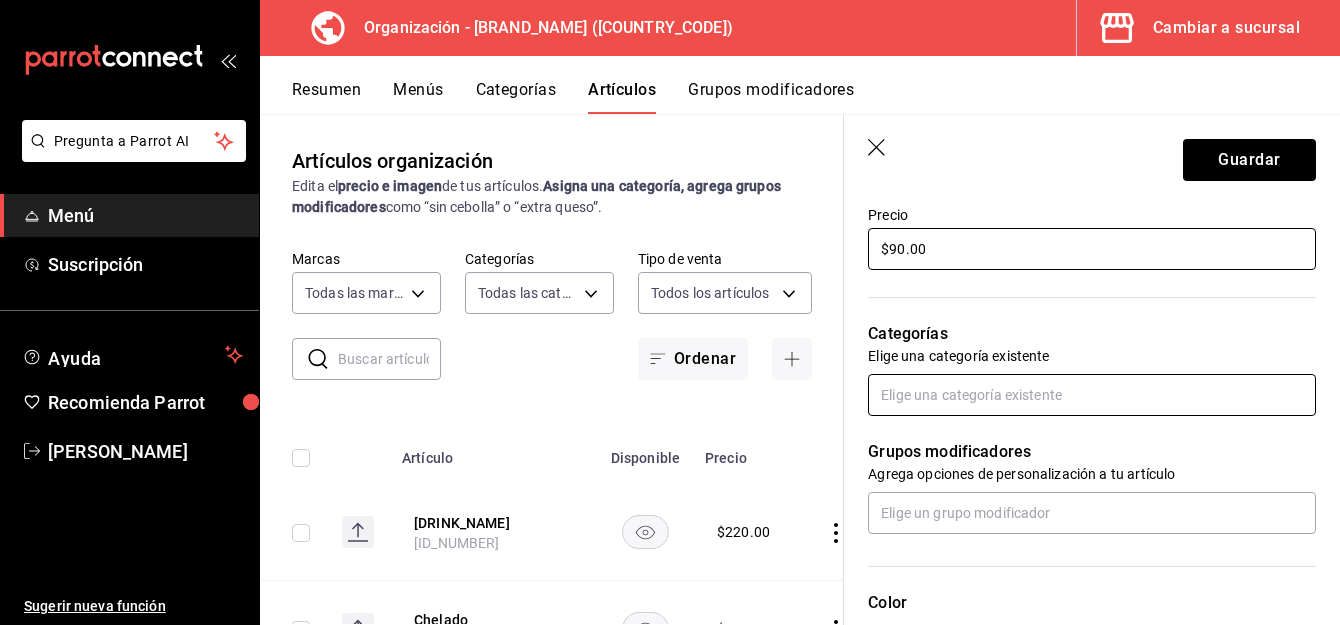 type on "$90.00" 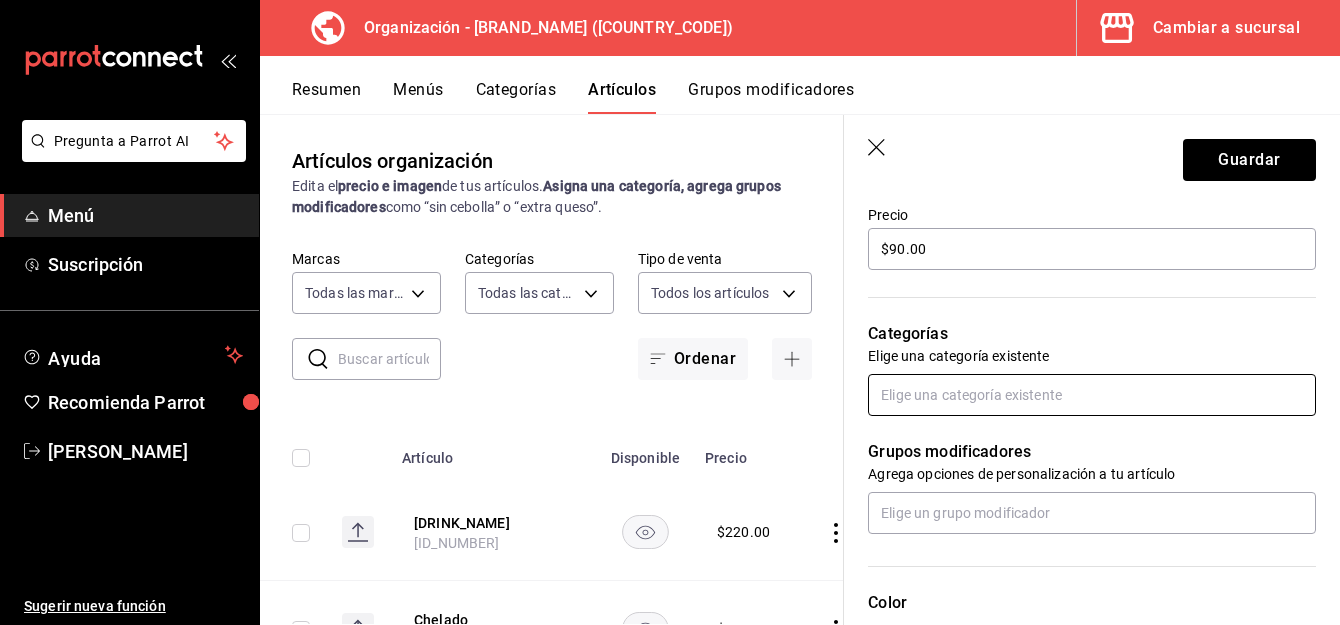 click at bounding box center (1092, 395) 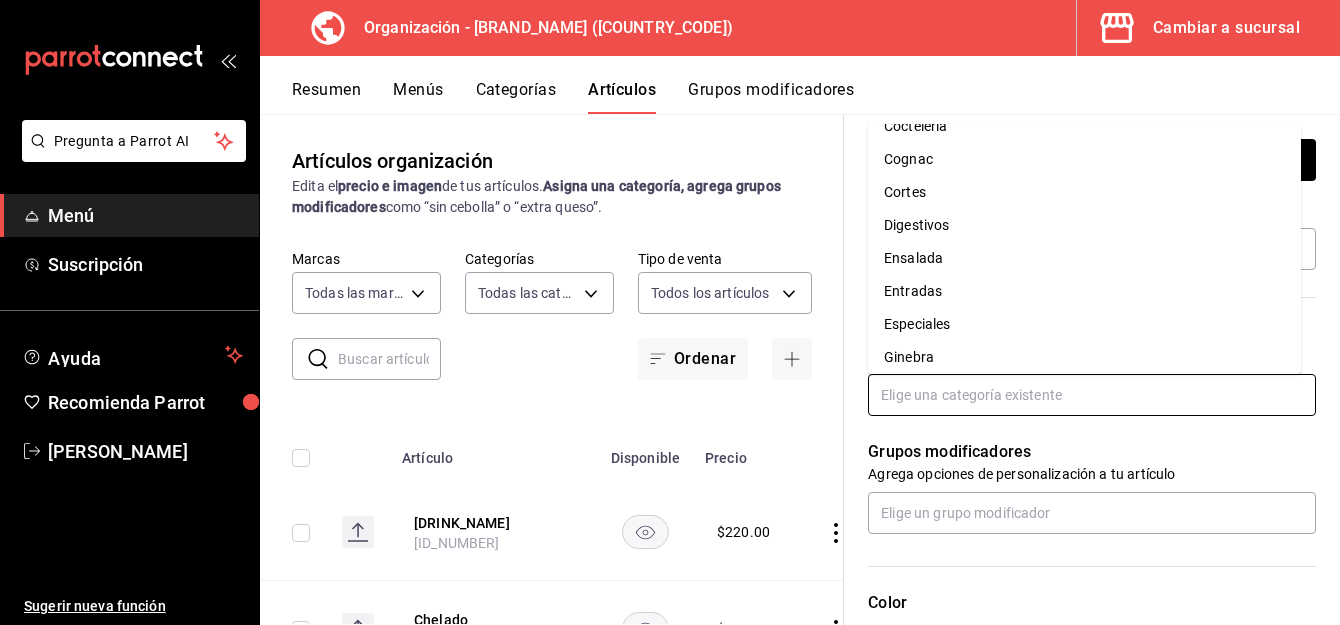scroll, scrollTop: 225, scrollLeft: 0, axis: vertical 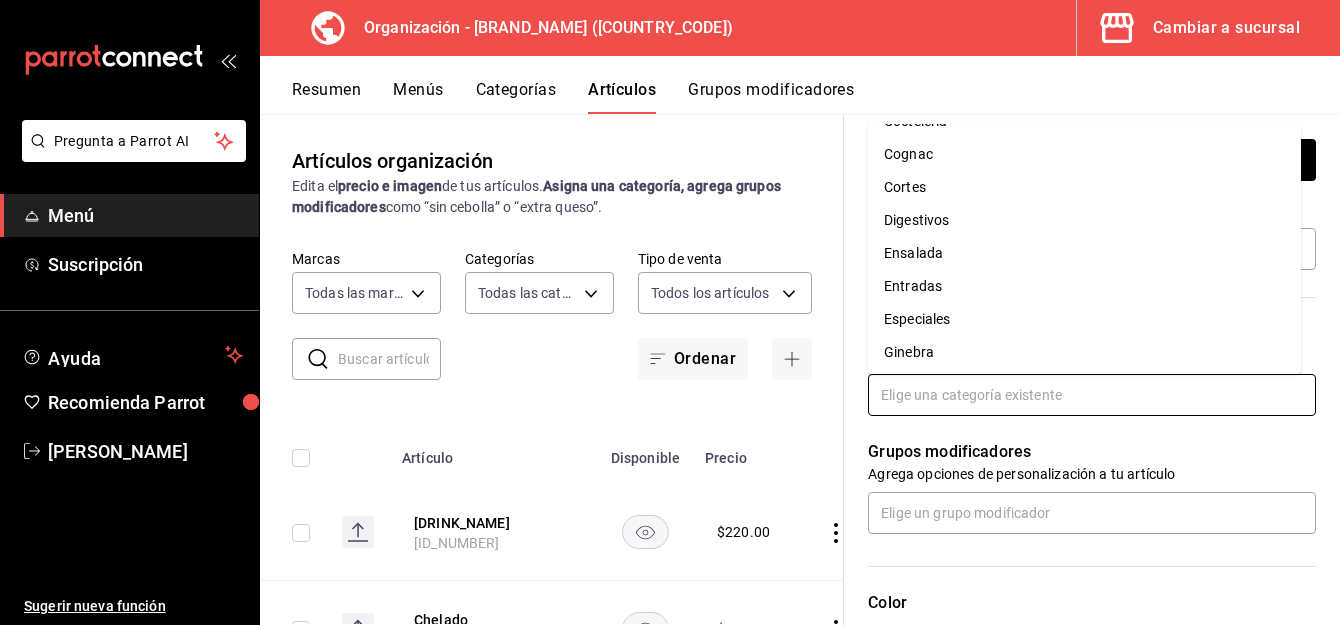 click on "Entradas" at bounding box center (1084, 286) 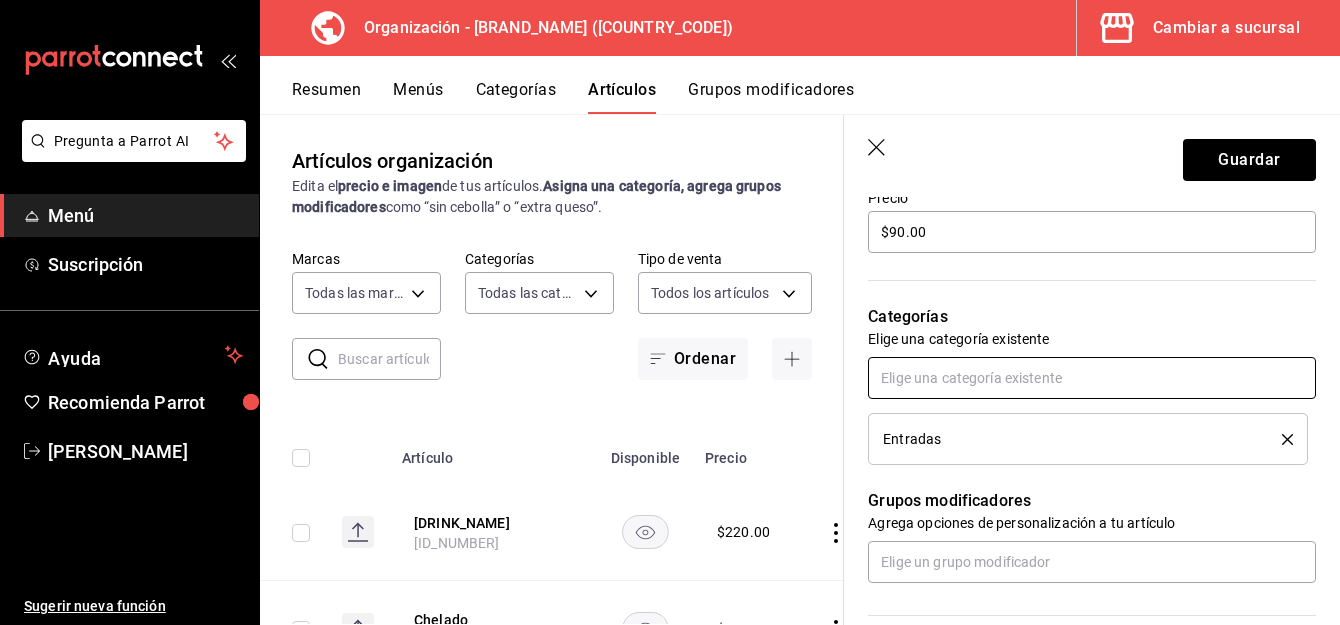 scroll, scrollTop: 615, scrollLeft: 0, axis: vertical 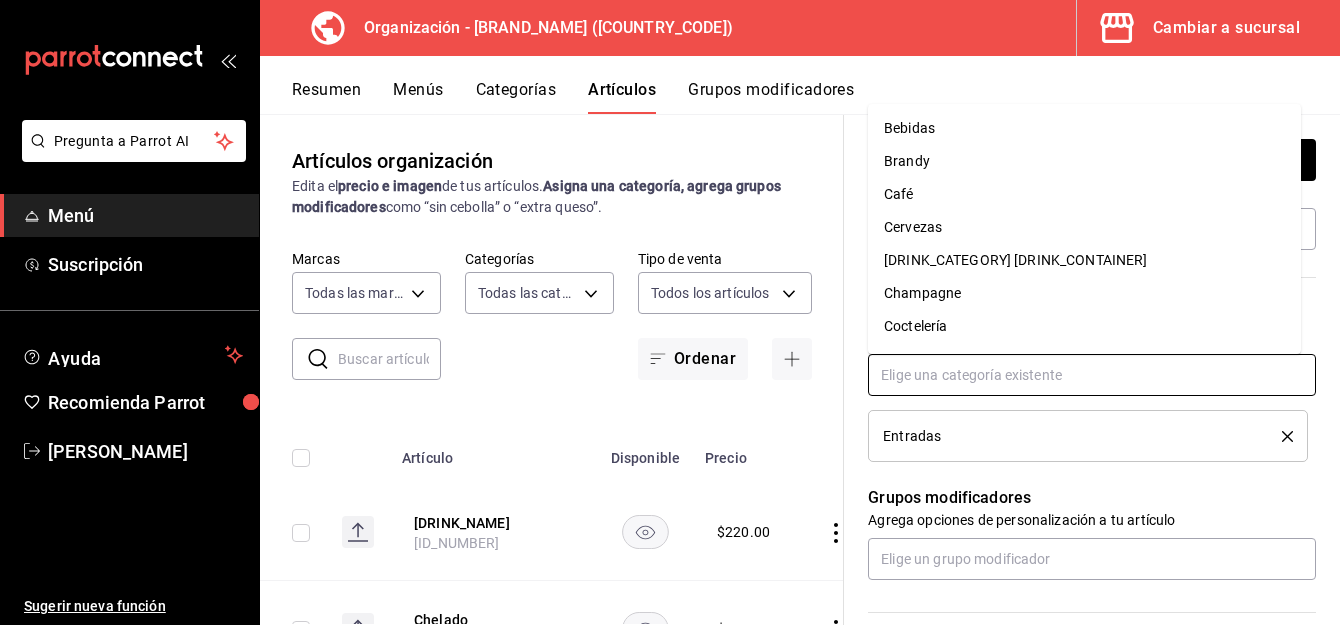 click at bounding box center (1092, 375) 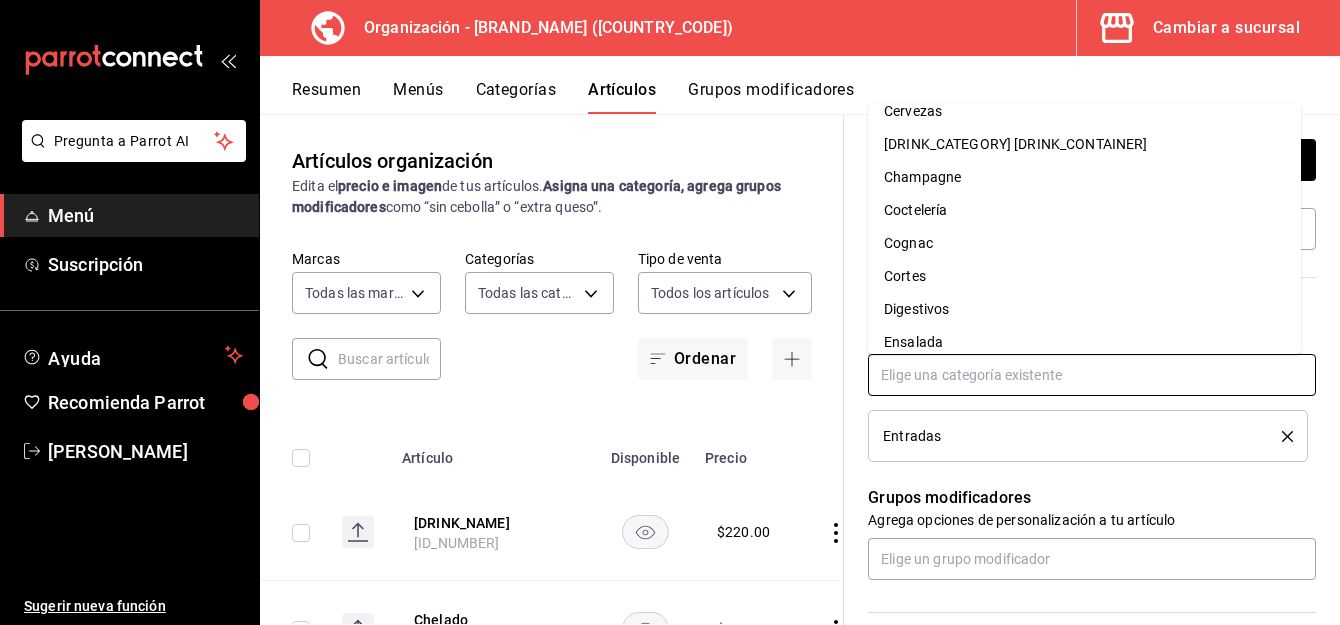 scroll, scrollTop: 117, scrollLeft: 0, axis: vertical 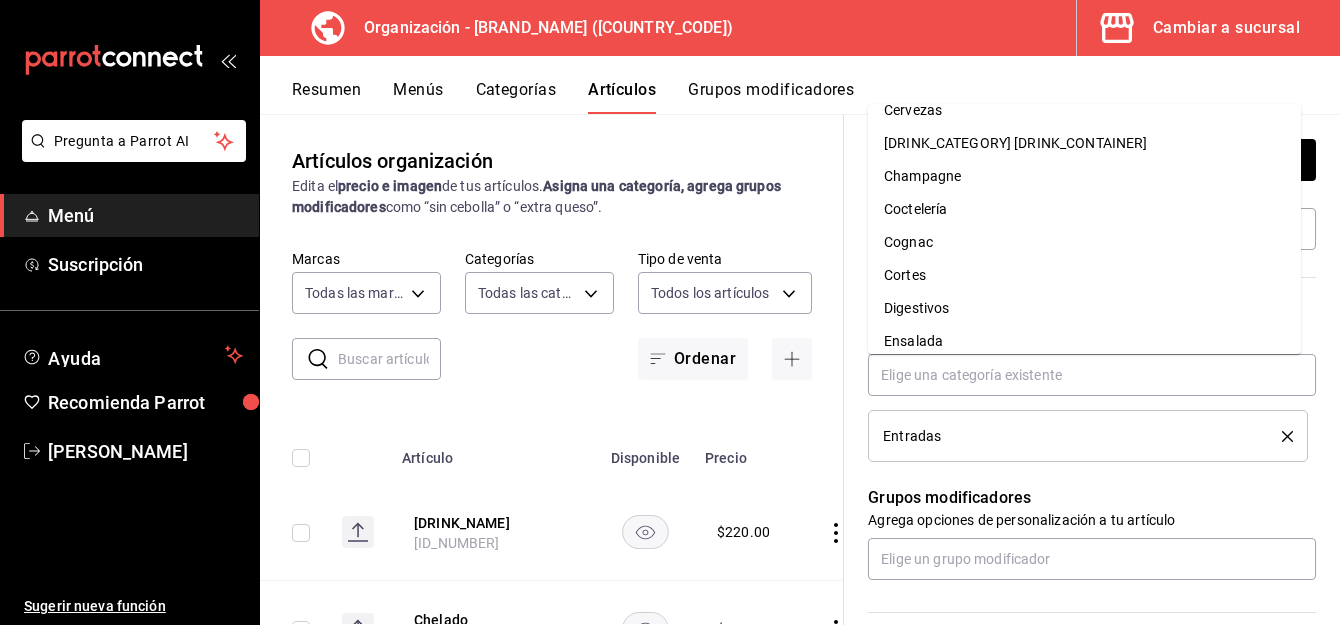 click on "Grupos modificadores" at bounding box center [1092, 498] 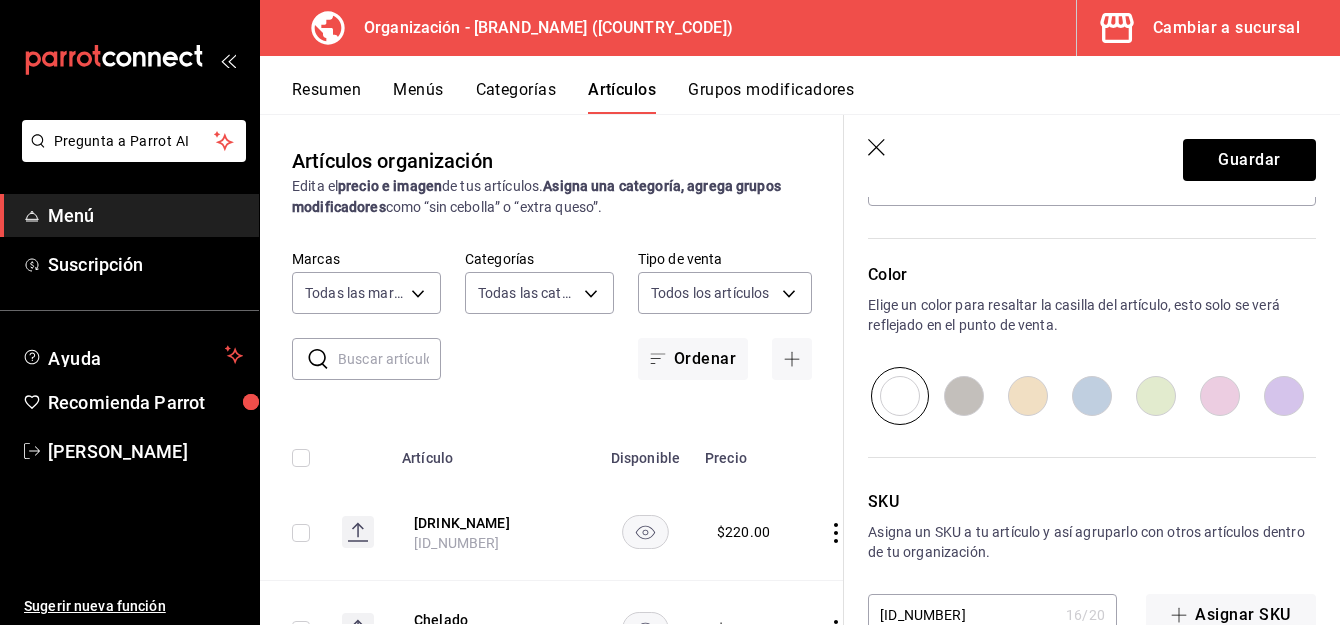 scroll, scrollTop: 1040, scrollLeft: 0, axis: vertical 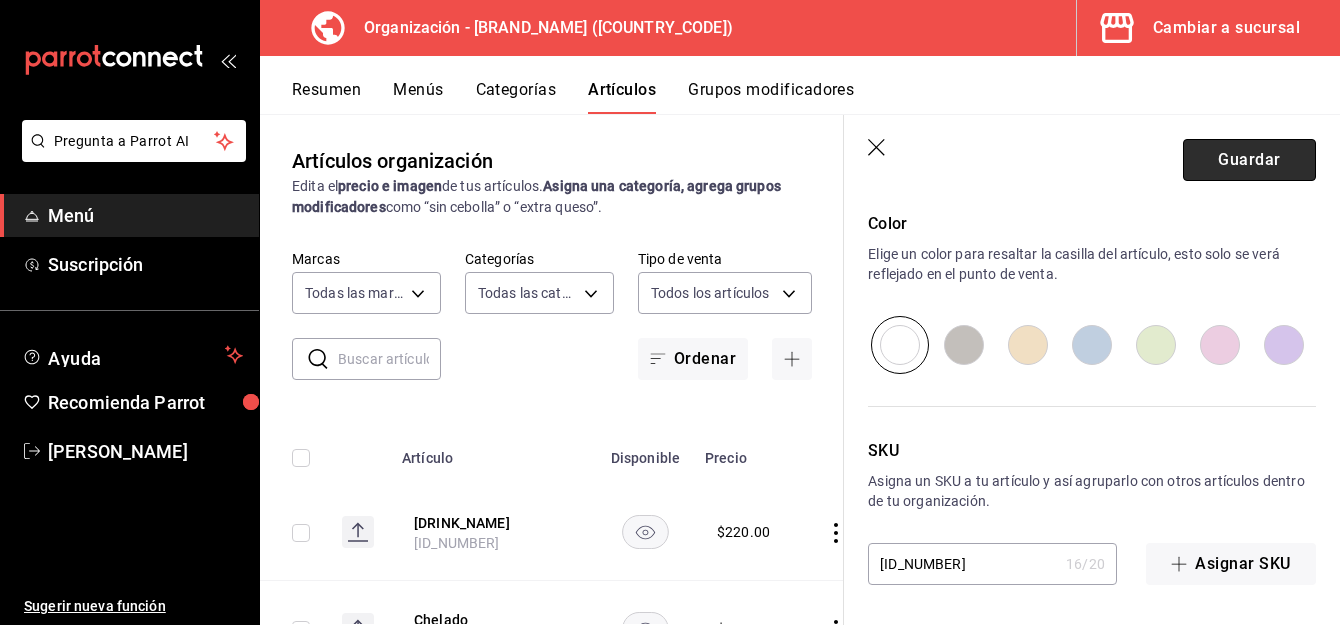 click on "Guardar" at bounding box center [1249, 160] 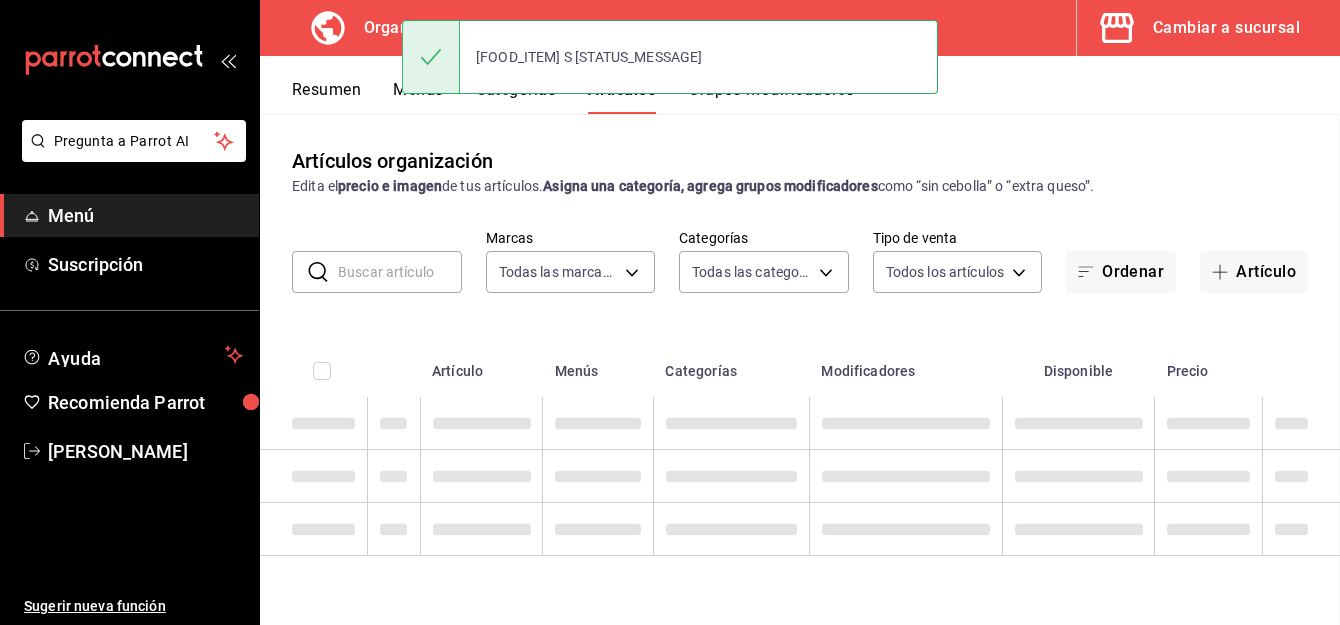 scroll, scrollTop: 0, scrollLeft: 0, axis: both 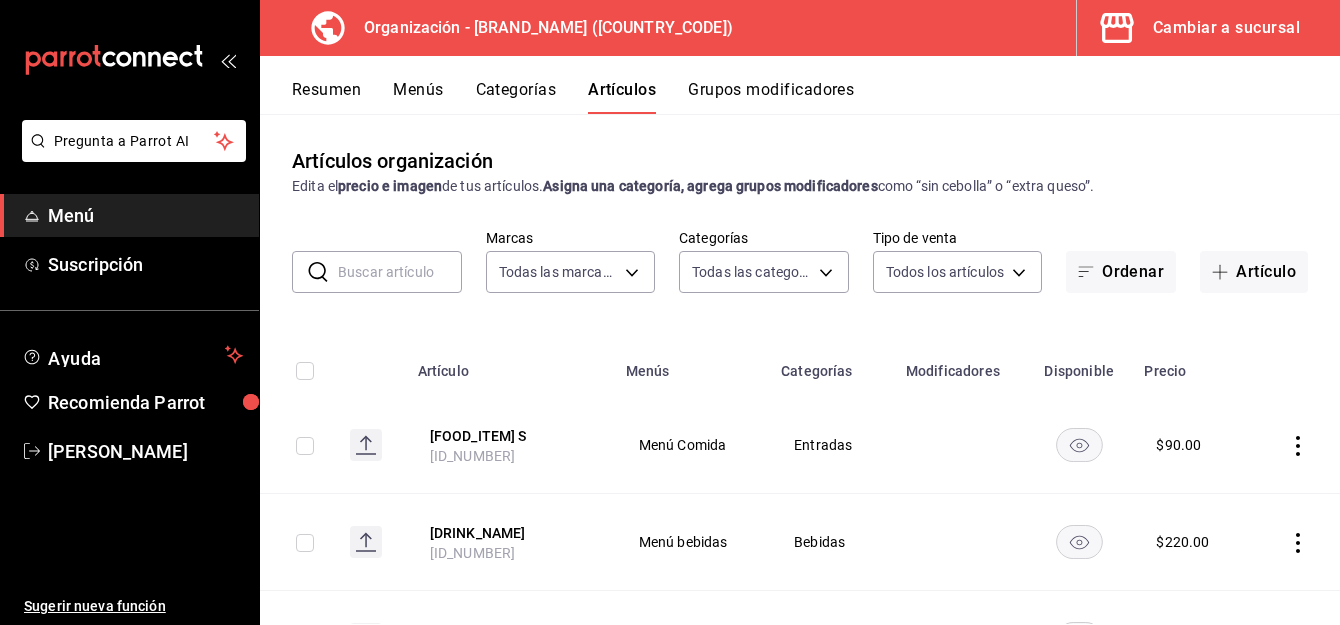 click on "Menús" at bounding box center (418, 97) 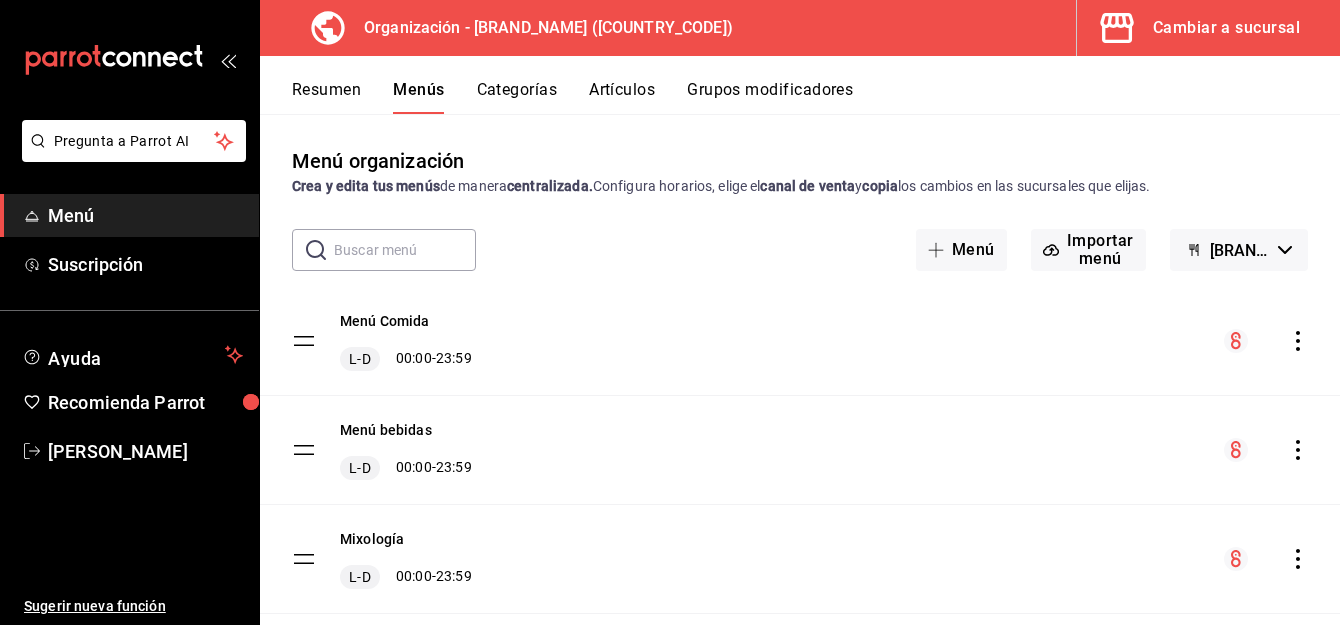 click 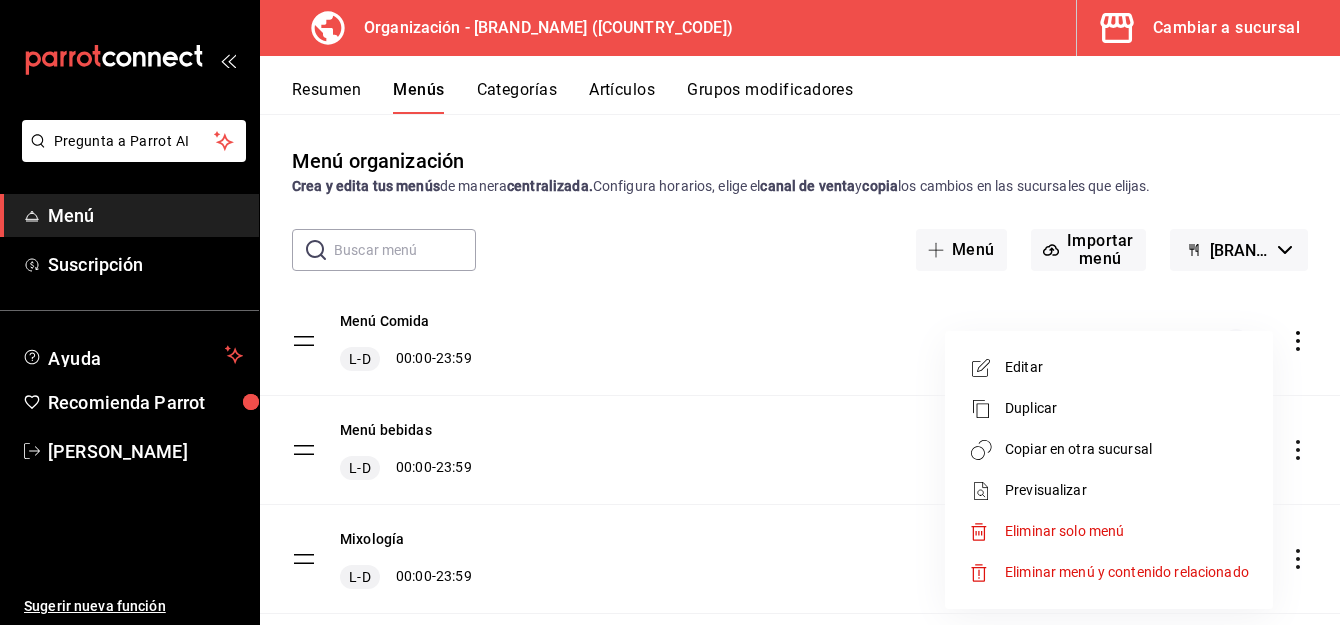 click on "Copiar en otra sucursal" at bounding box center [1127, 449] 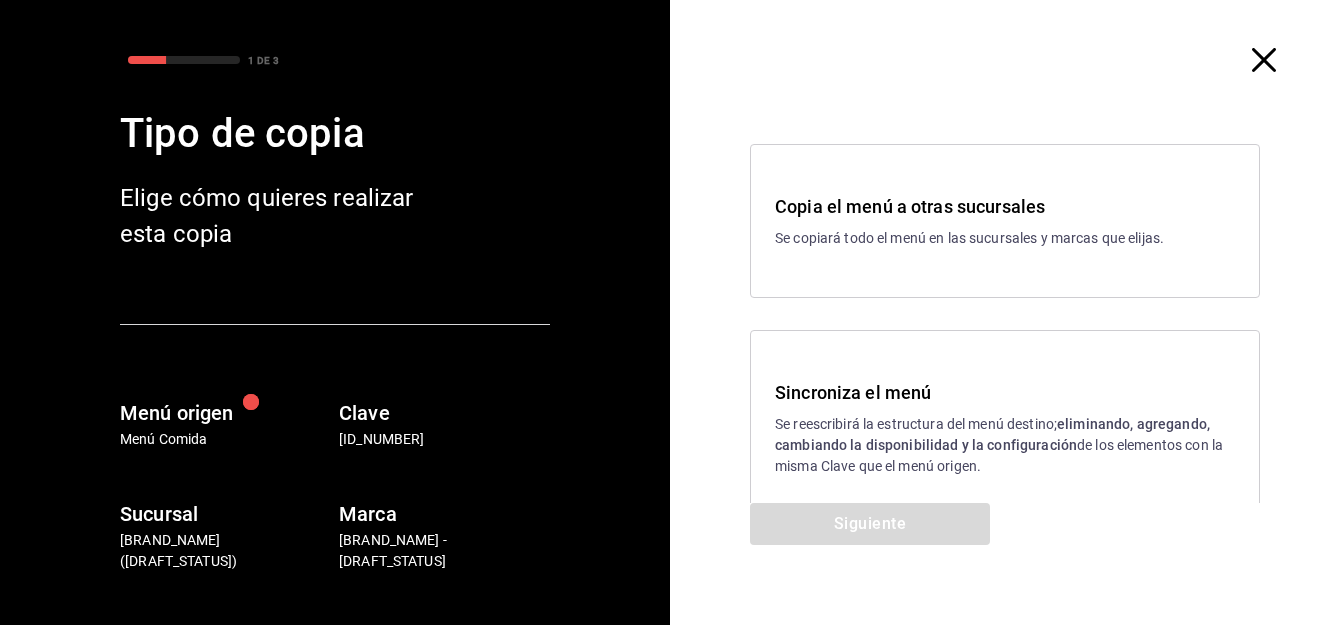 click on "Se reescribirá la estructura del menú destino;  eliminando, agregando, cambiando la disponibilidad y la configuración  de los elementos con la misma Clave que el menú origen." at bounding box center (1005, 445) 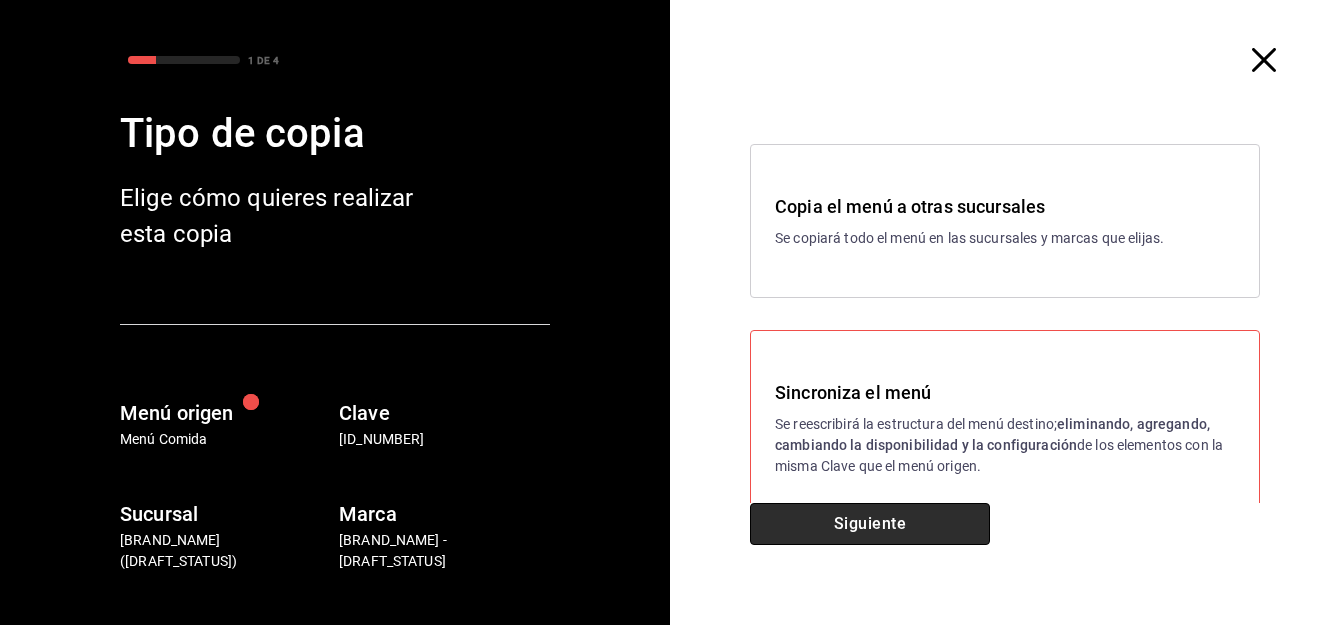 click on "Siguiente" at bounding box center [870, 524] 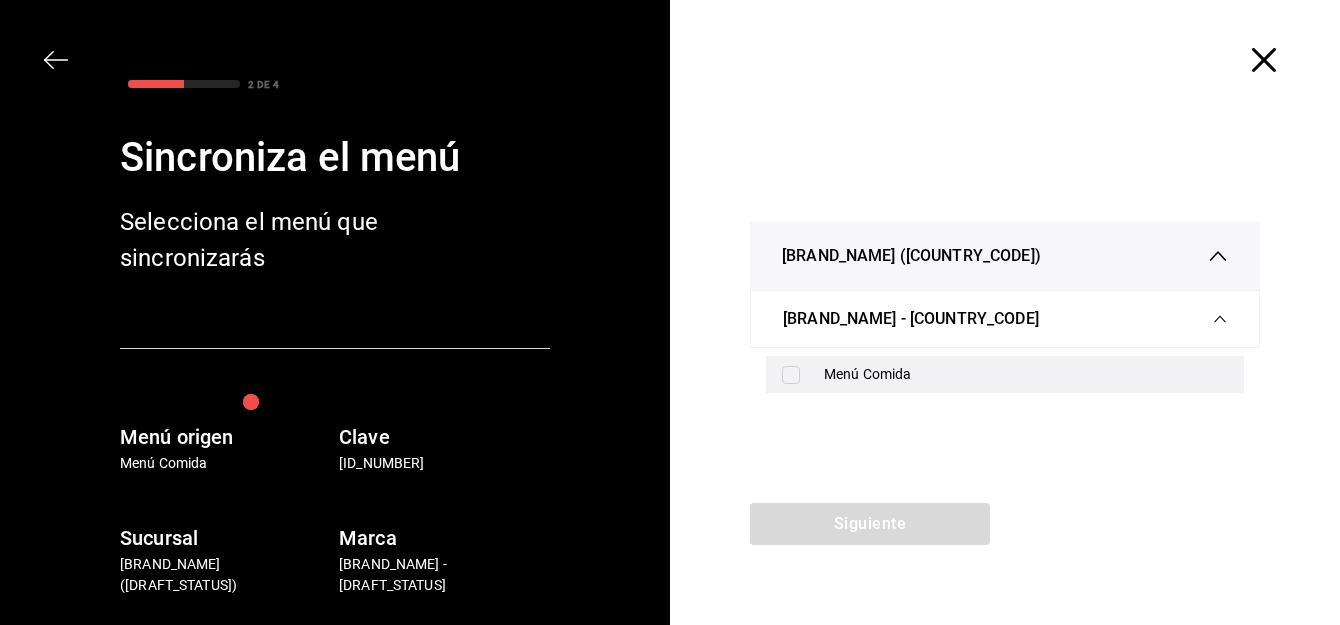 click at bounding box center [791, 375] 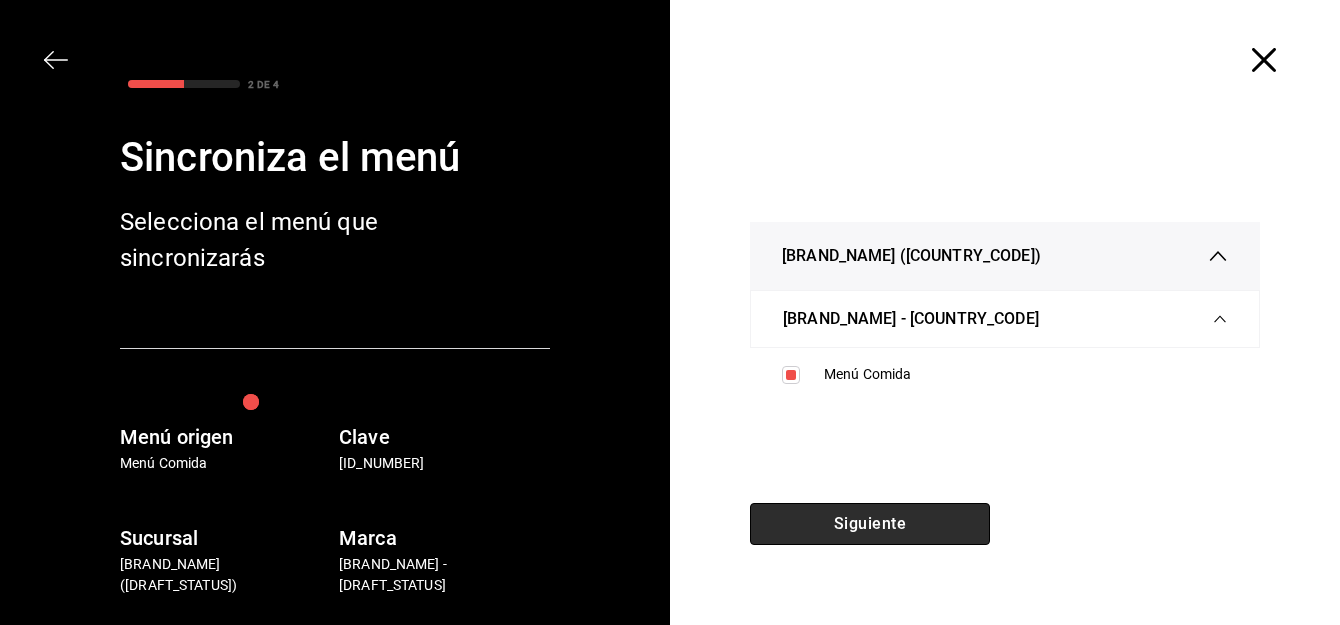 click on "Siguiente" at bounding box center [870, 524] 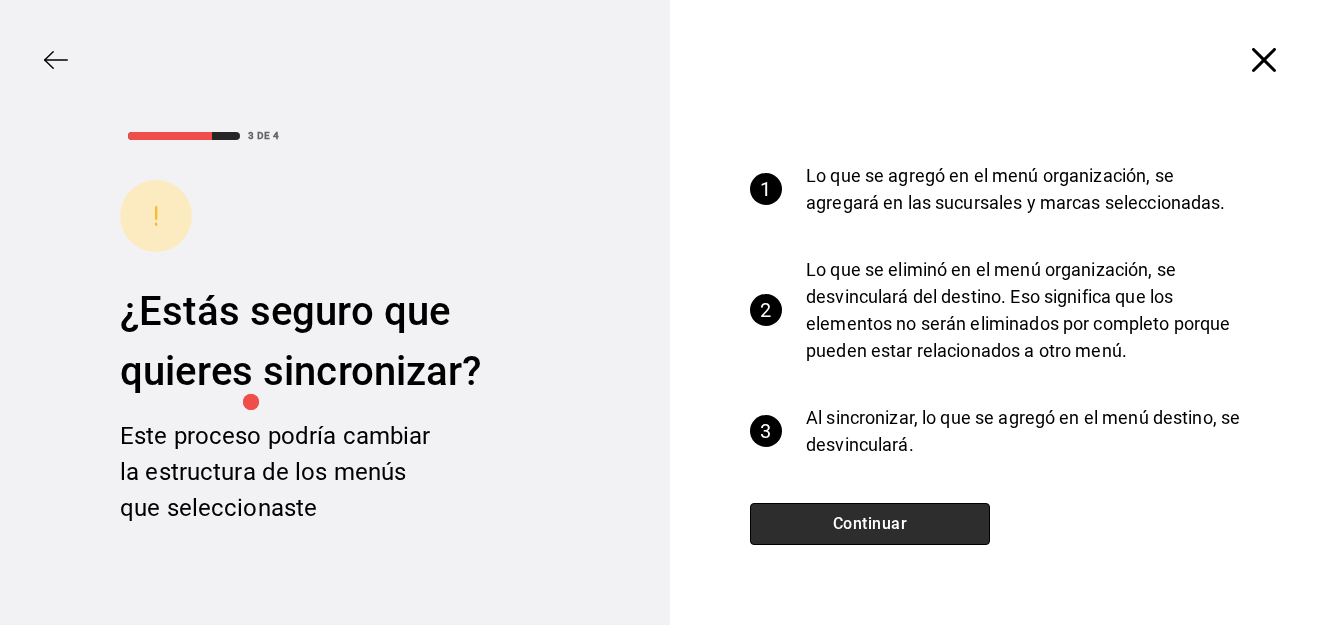 click on "Continuar" at bounding box center (870, 524) 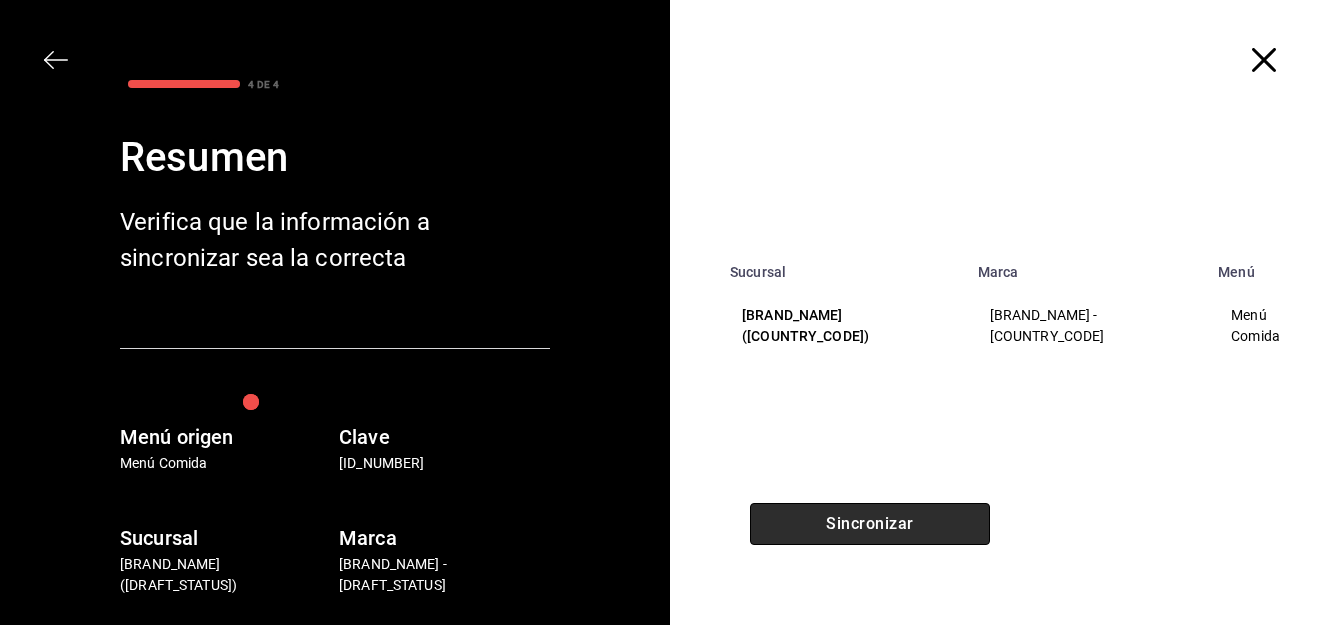 click on "Sincronizar" at bounding box center [870, 524] 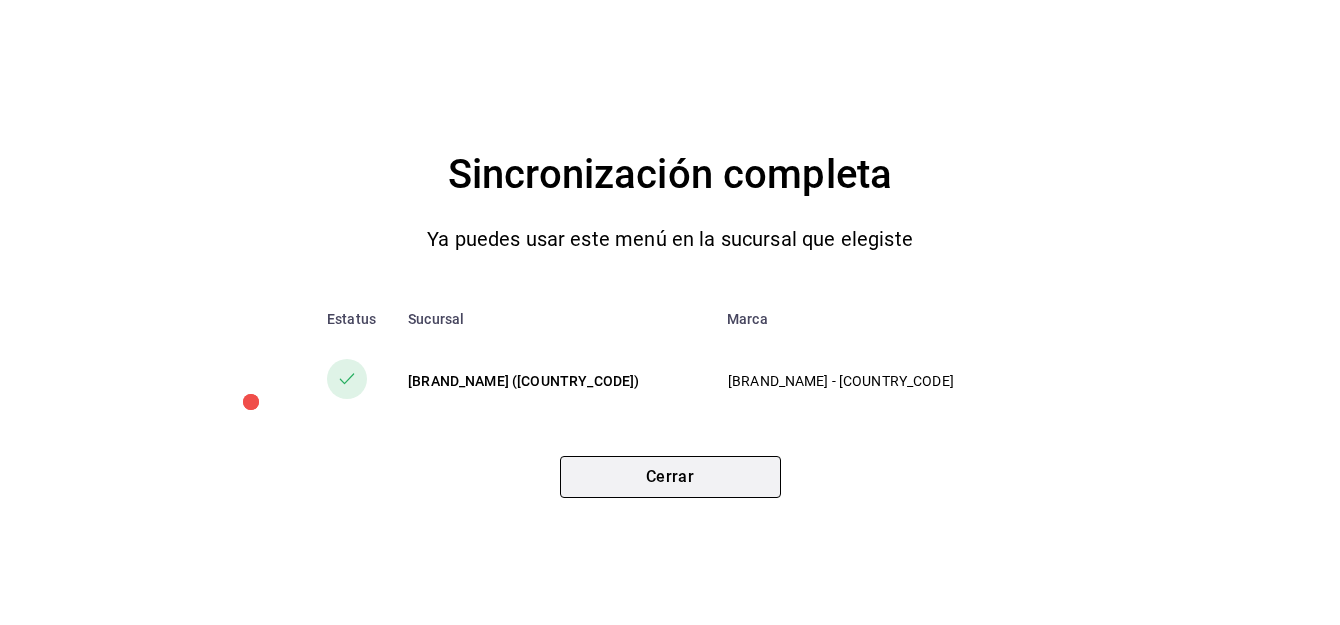 click on "Cerrar" at bounding box center [670, 477] 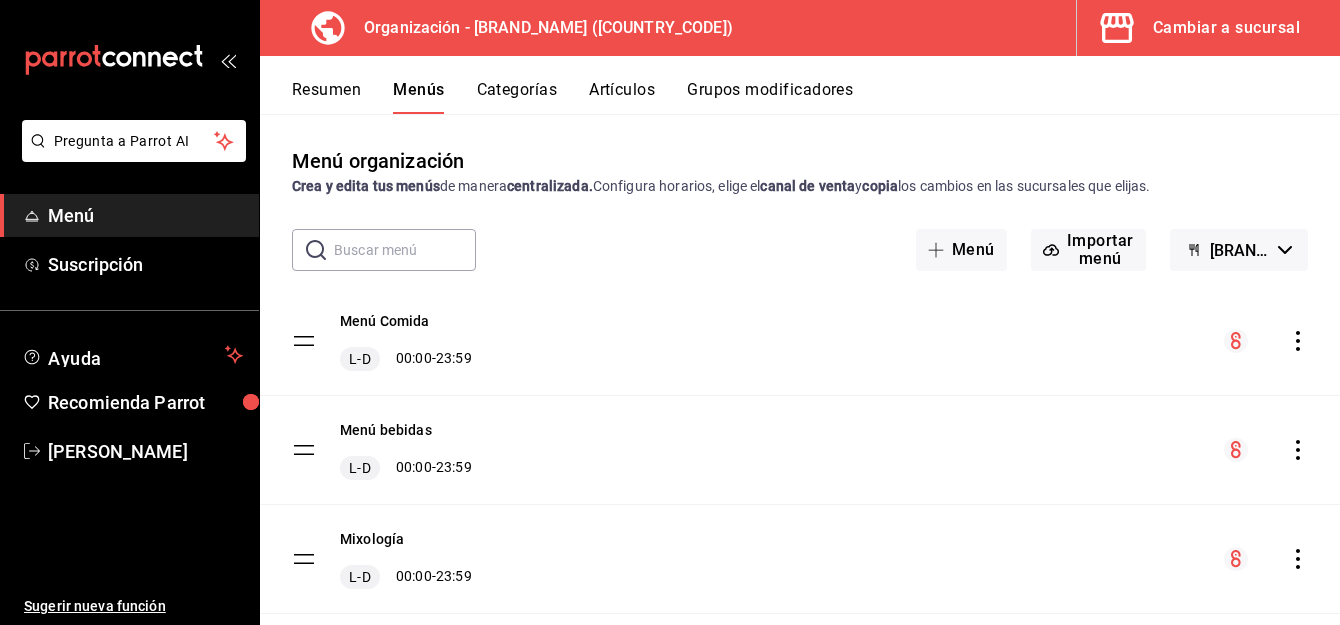 click on "Artículos" at bounding box center (622, 97) 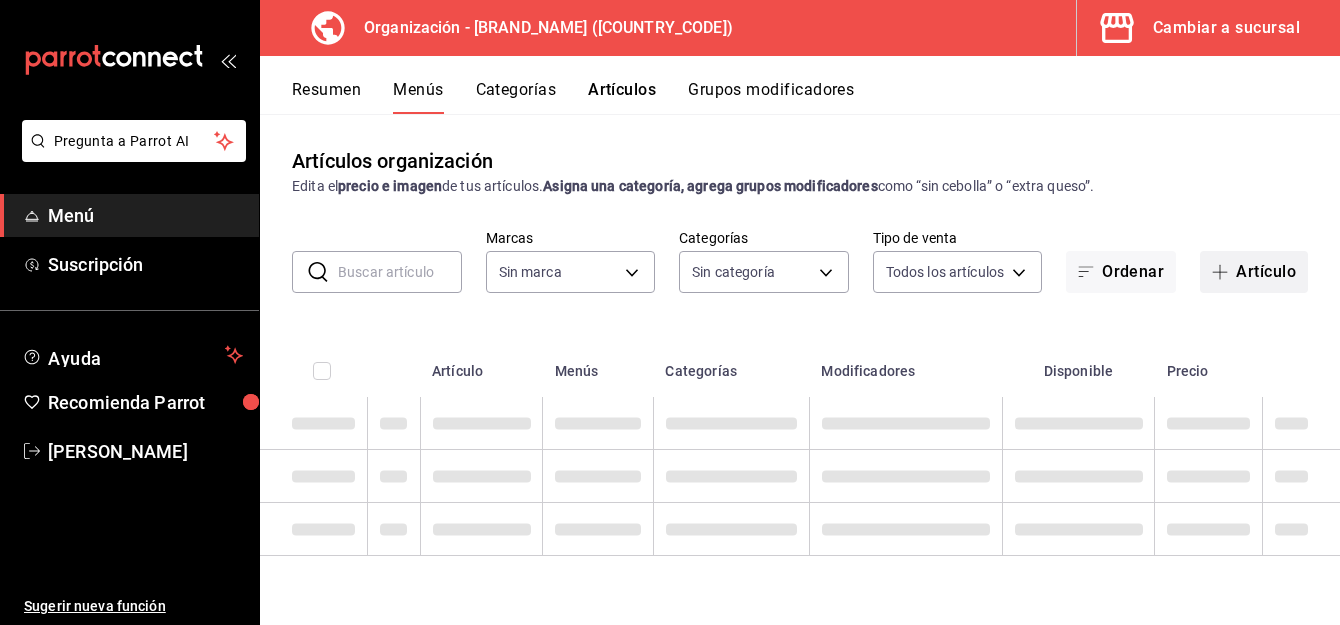 click on "Artículo" at bounding box center [1254, 272] 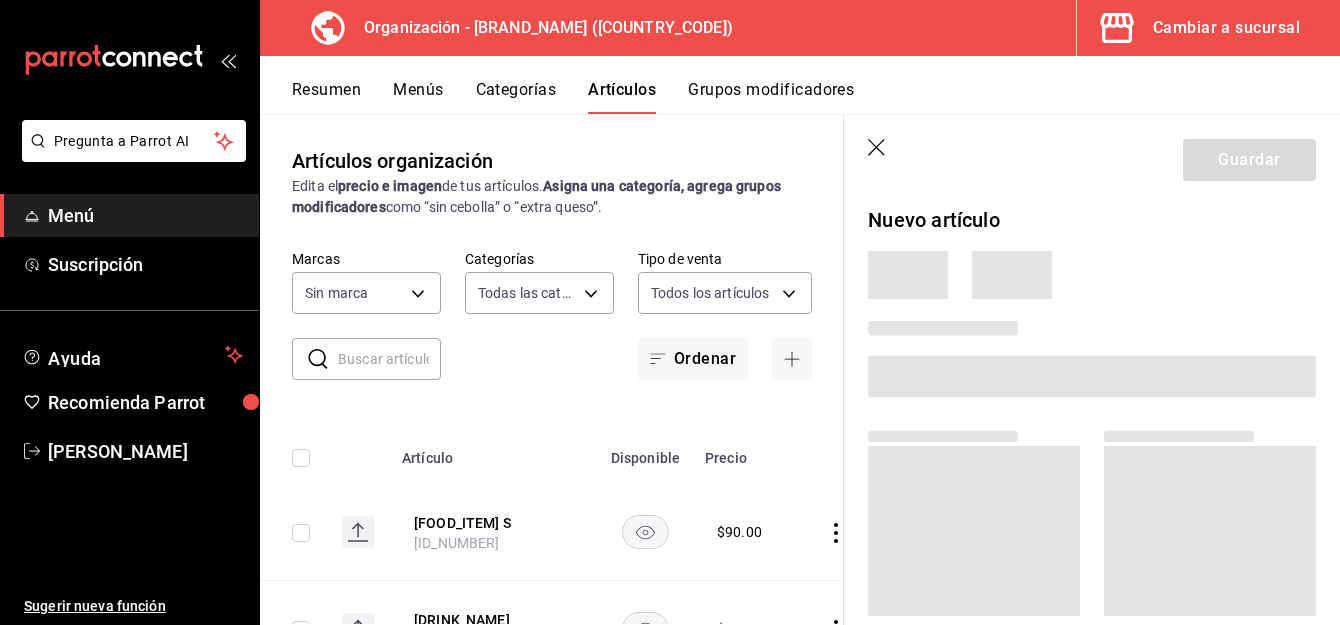 type on "[UUID_LIST]" 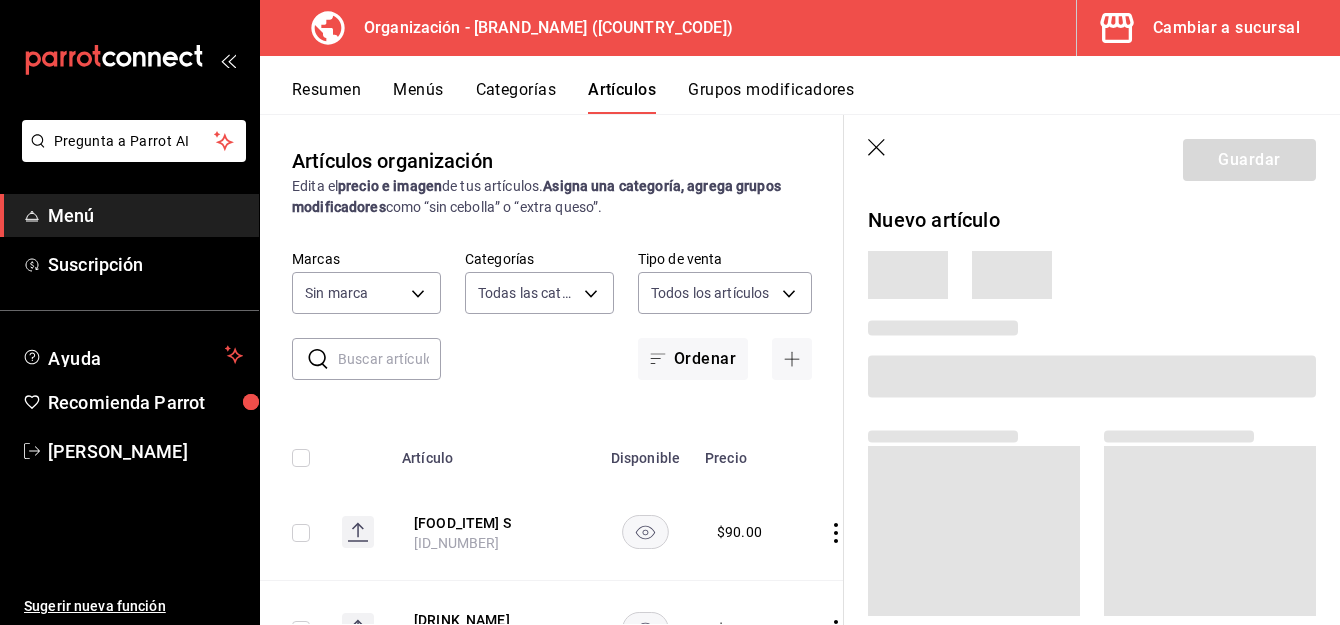 type on "[UUID]" 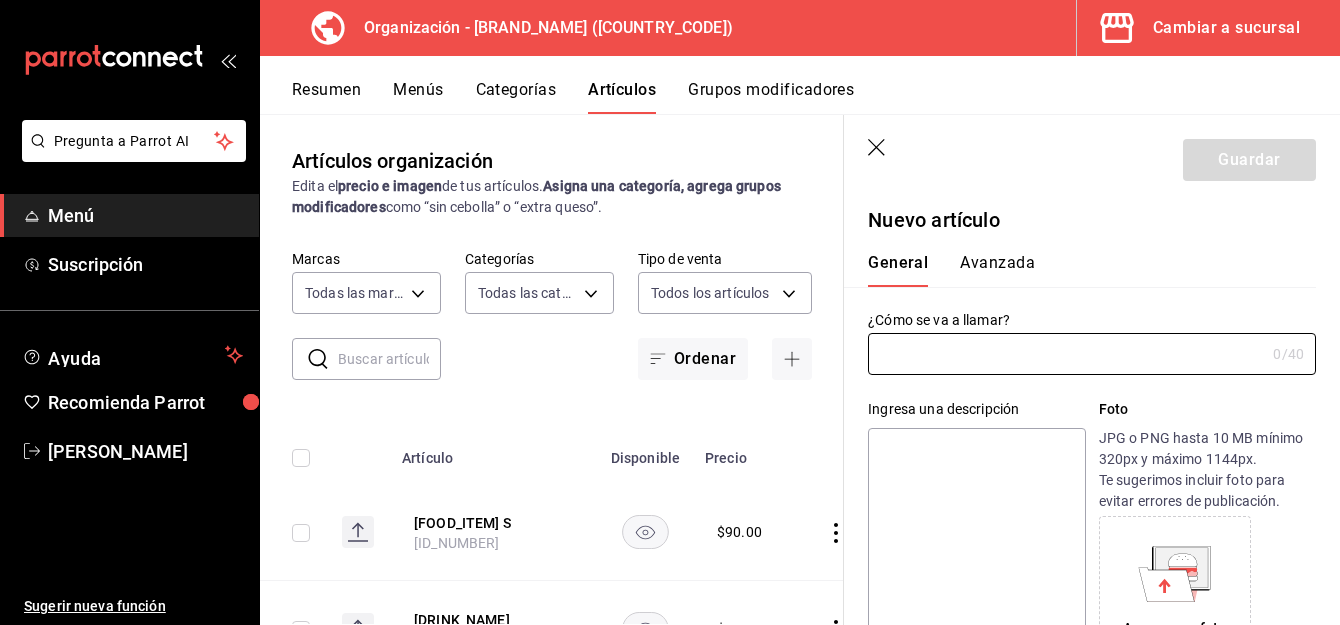 type on "[ID_NUMBER]" 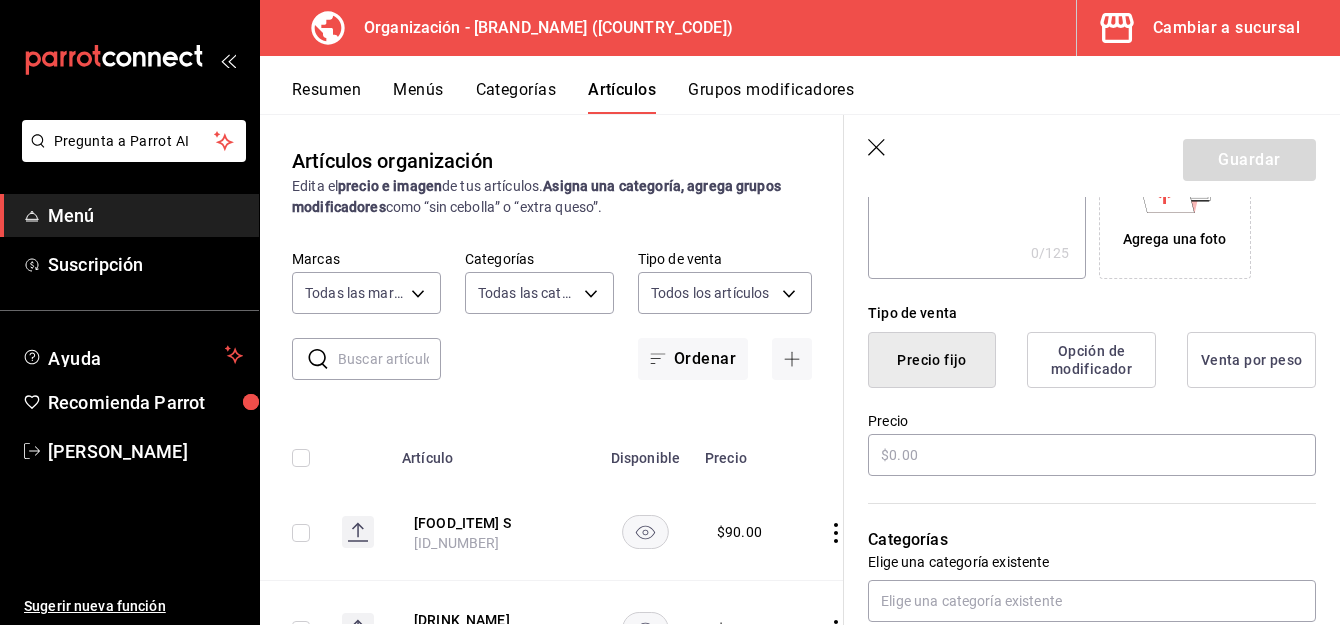 scroll, scrollTop: 392, scrollLeft: 0, axis: vertical 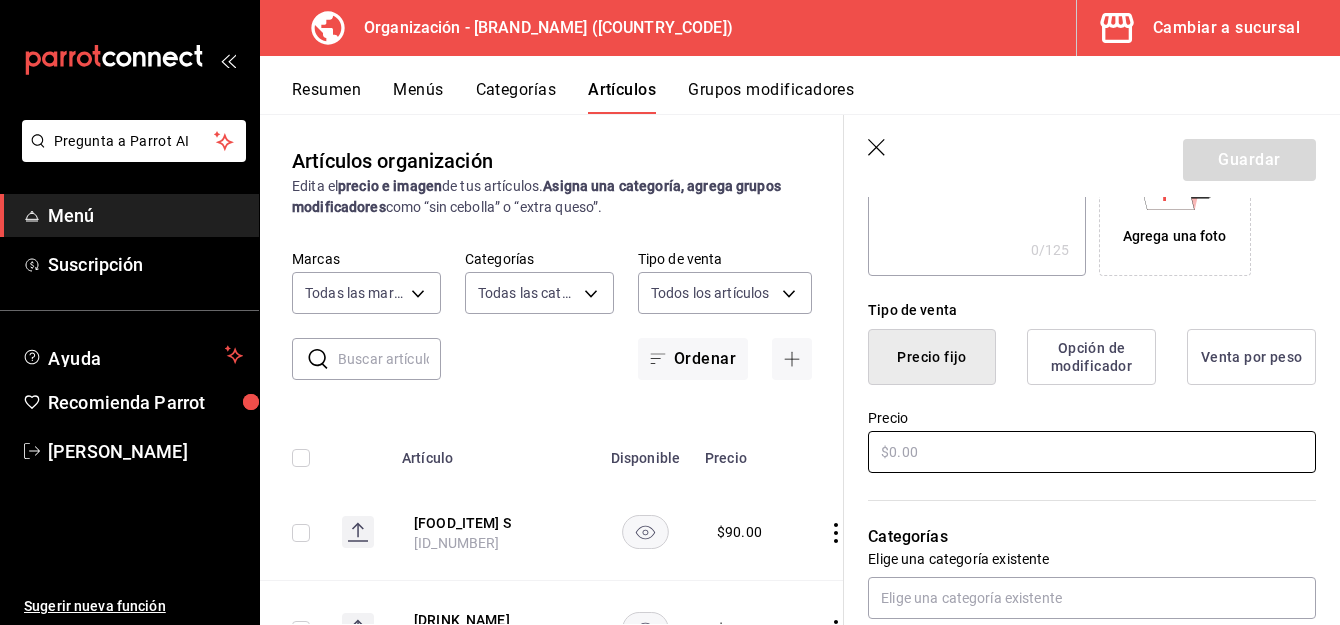 type on "Cerveza artesanal" 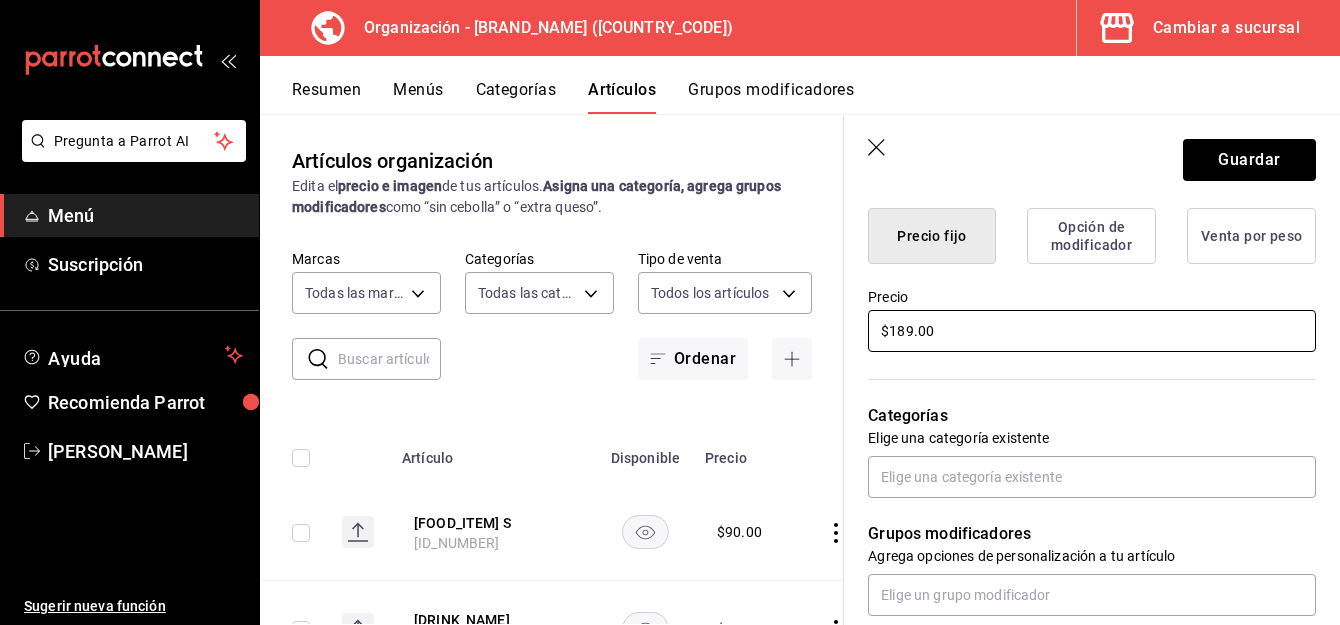 scroll, scrollTop: 537, scrollLeft: 0, axis: vertical 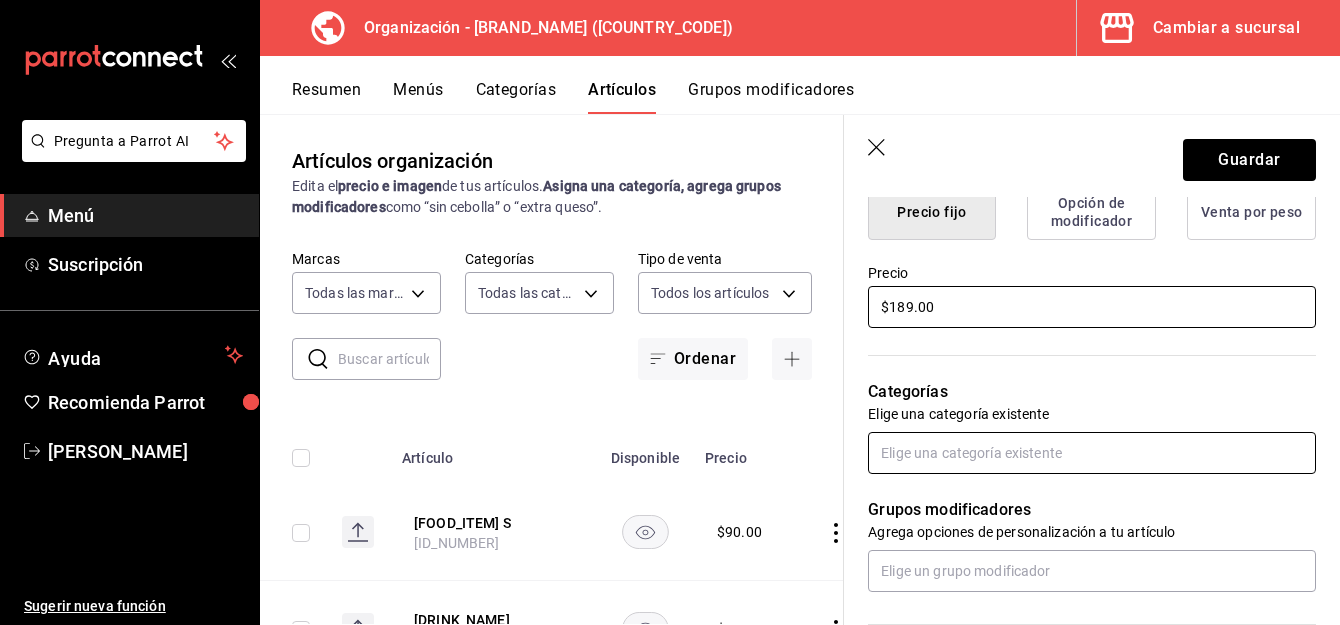 type on "$189.00" 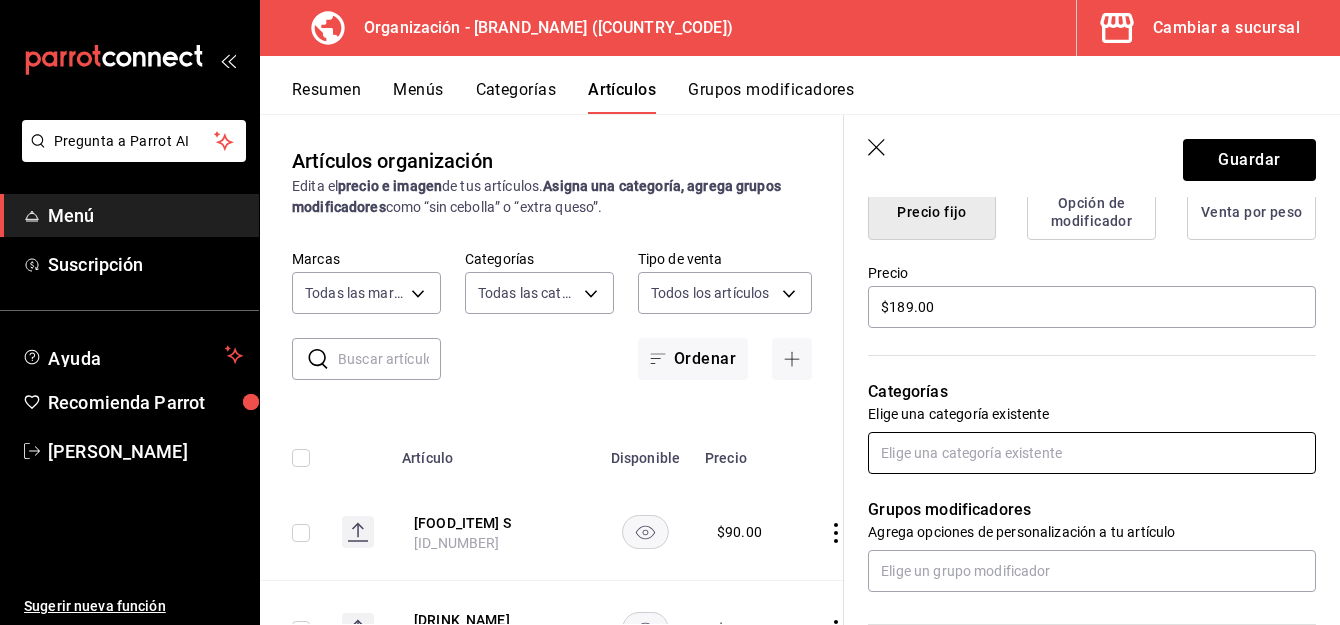 click at bounding box center [1092, 453] 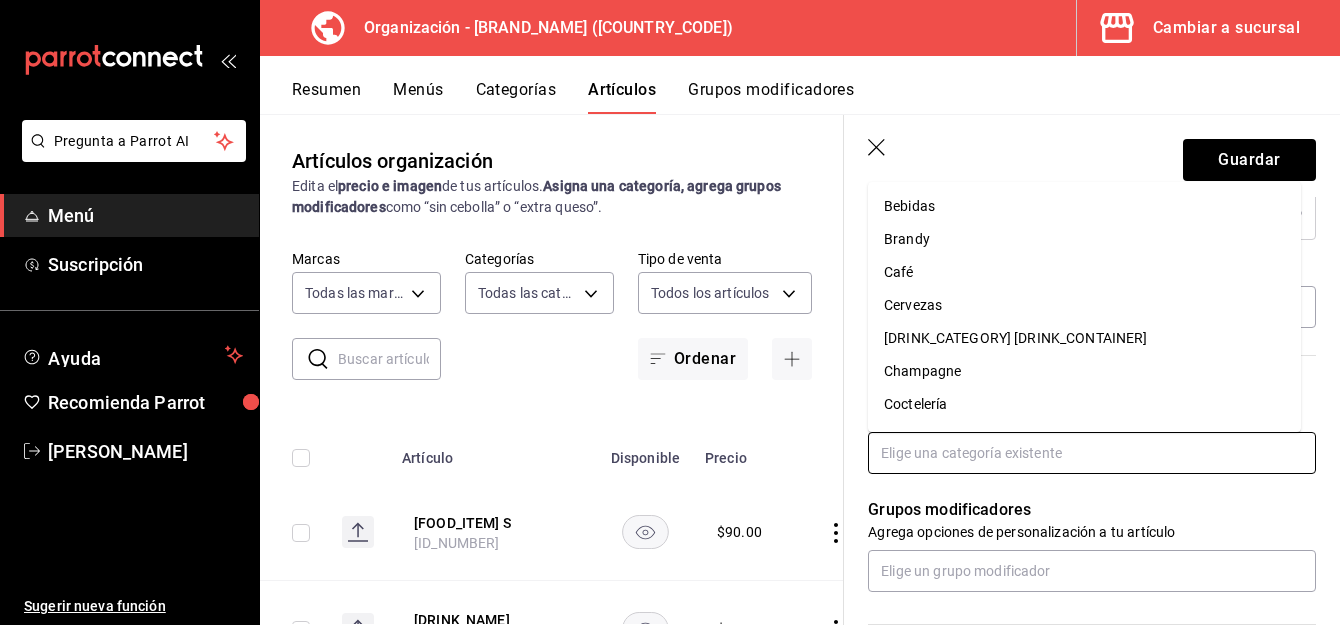 click on "Cervezas" at bounding box center [1084, 305] 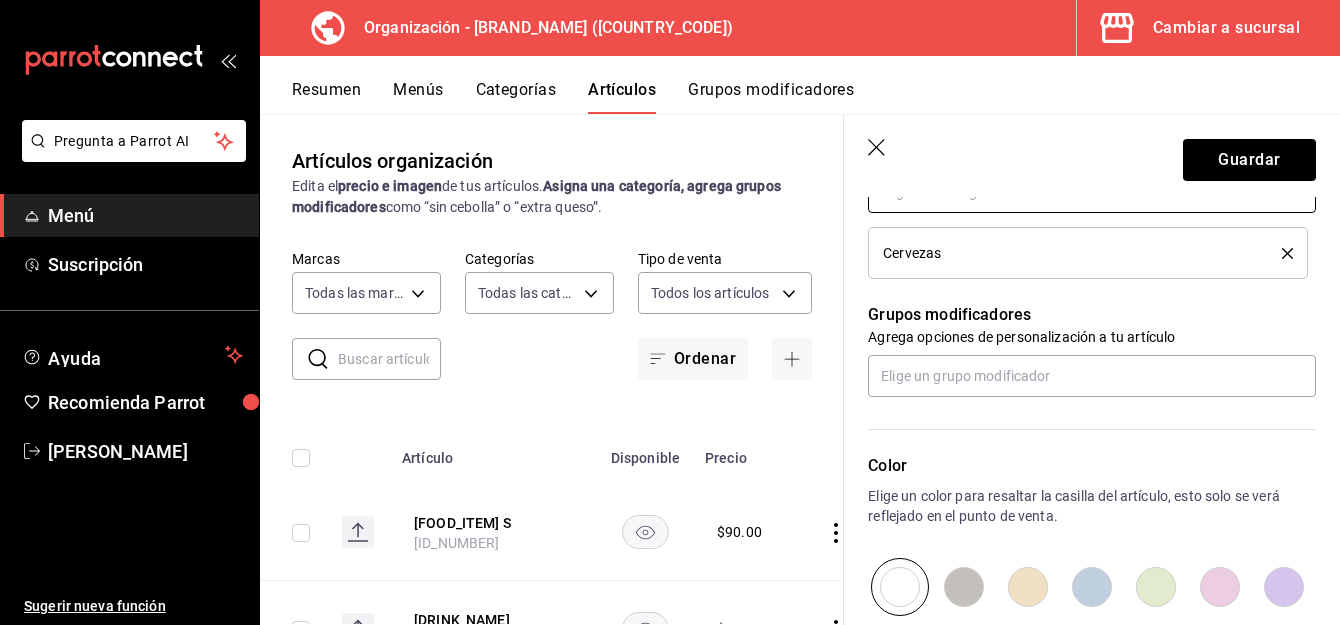 scroll, scrollTop: 1040, scrollLeft: 0, axis: vertical 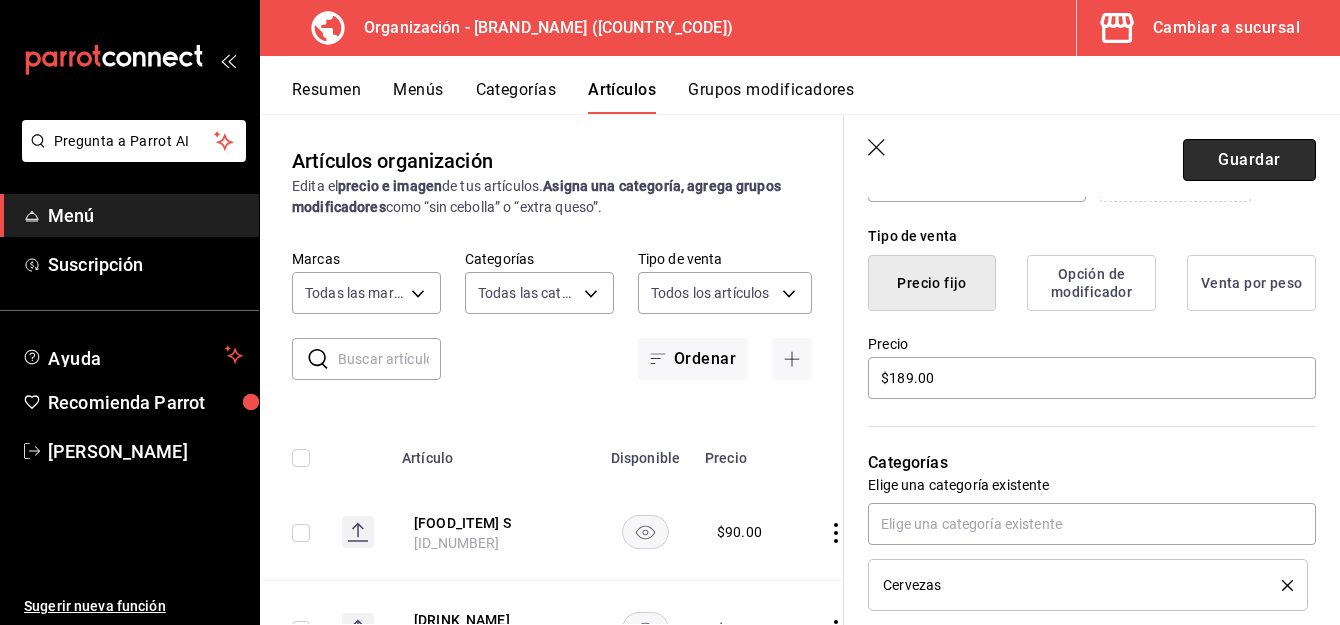 click on "Guardar" at bounding box center (1249, 160) 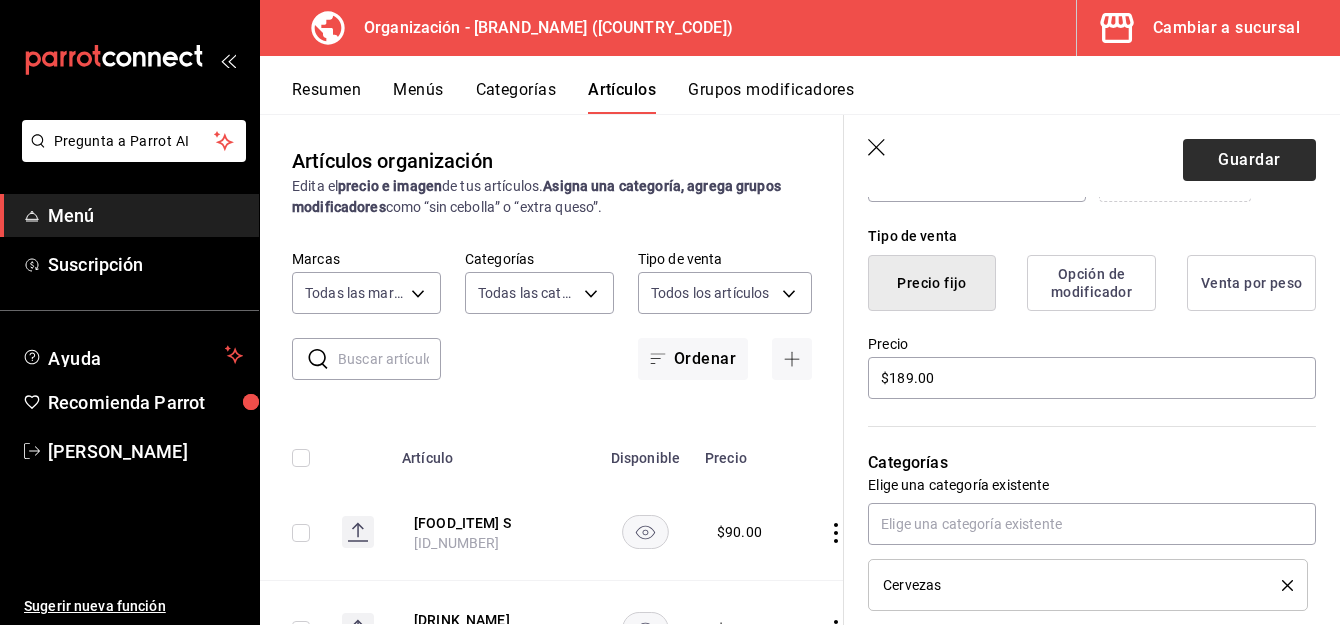 scroll, scrollTop: 465, scrollLeft: 0, axis: vertical 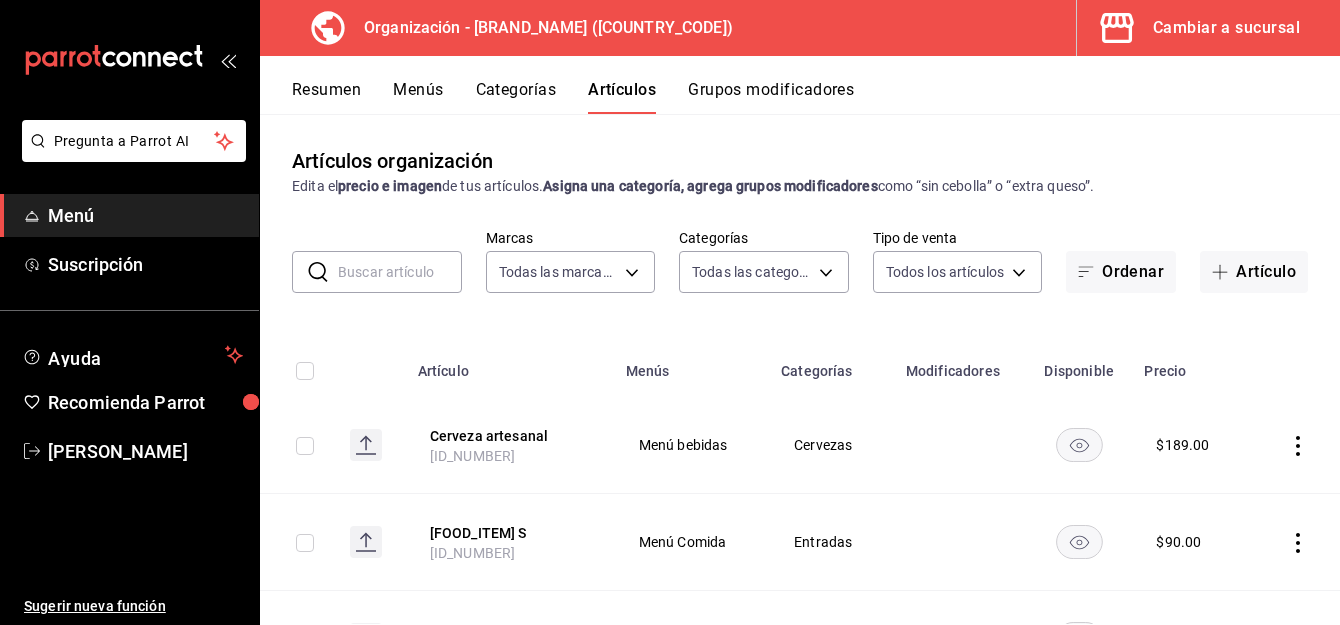 click on "Menús" at bounding box center (418, 97) 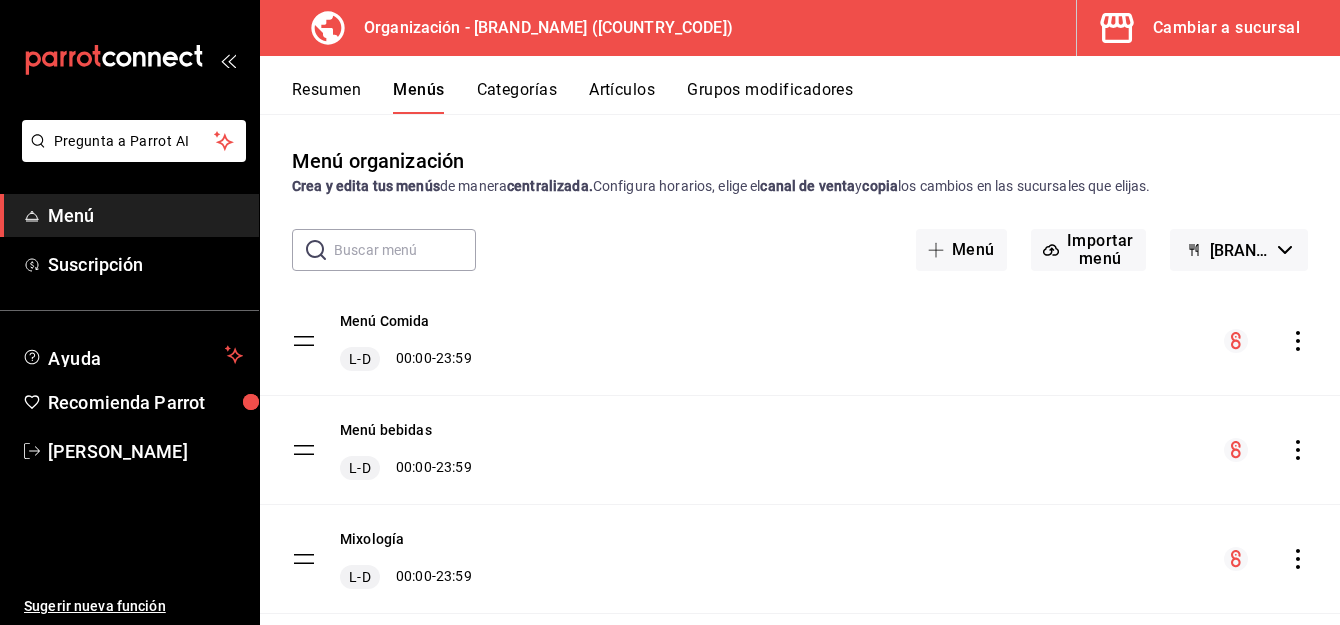 click 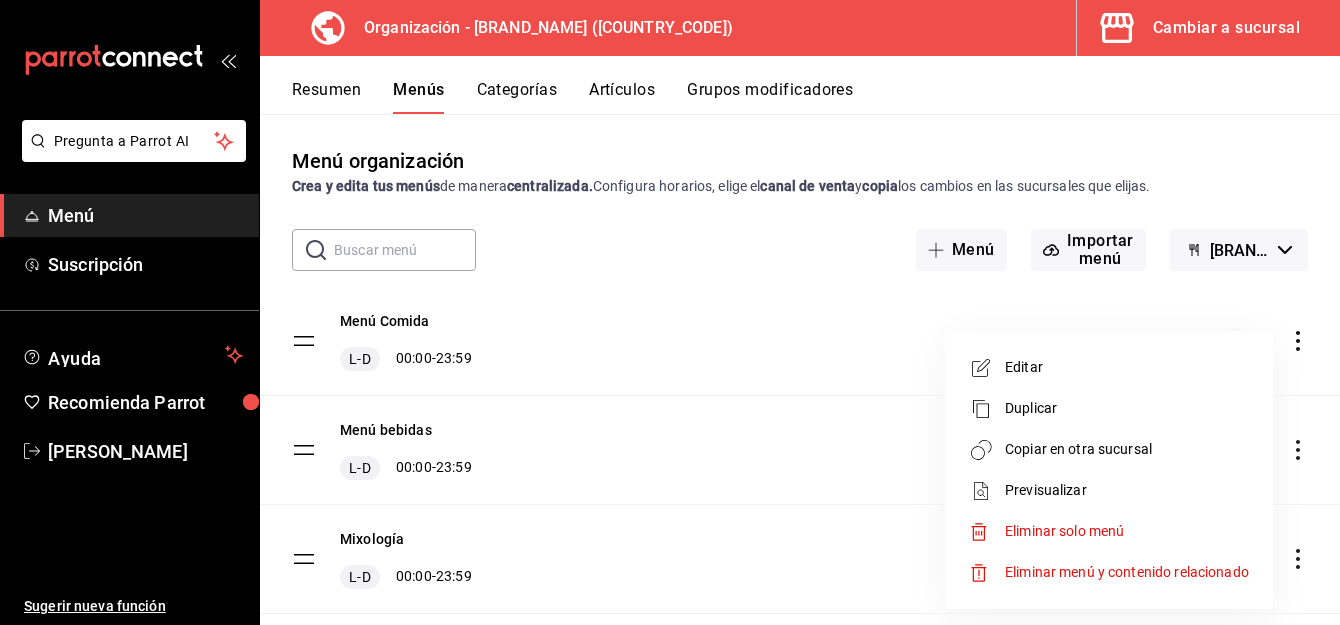 click on "Copiar en otra sucursal" at bounding box center (1127, 449) 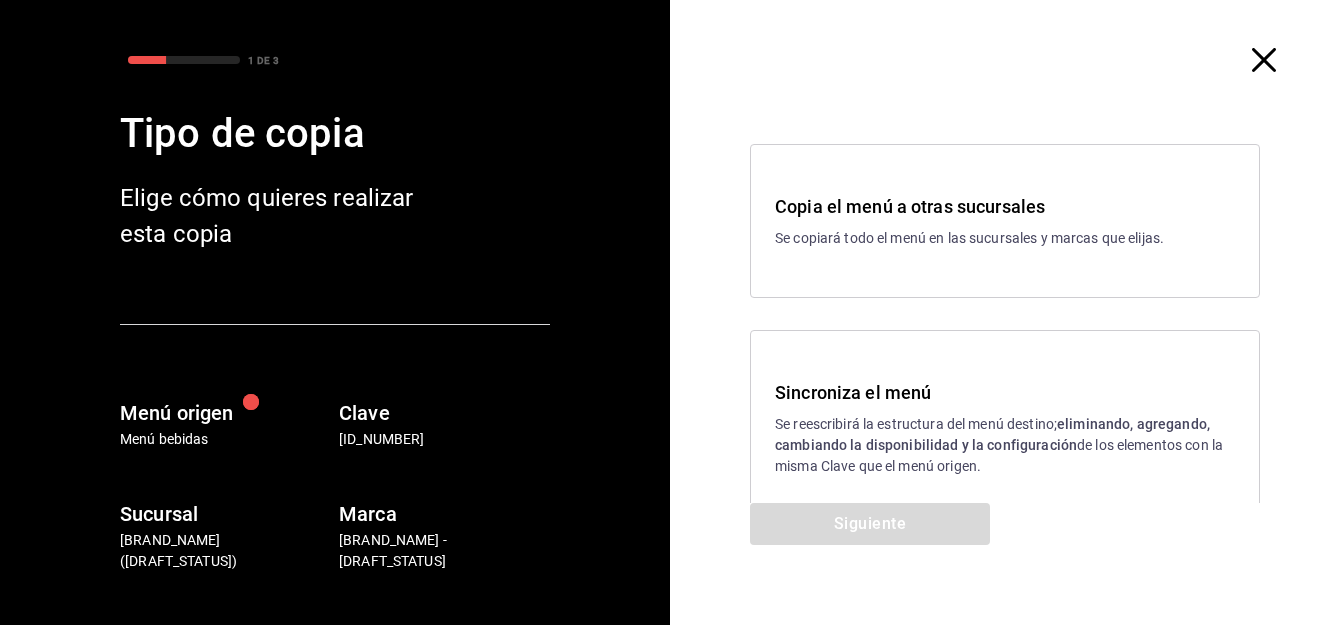 click on "eliminando, agregando, cambiando la disponibilidad y la configuración" at bounding box center [992, 434] 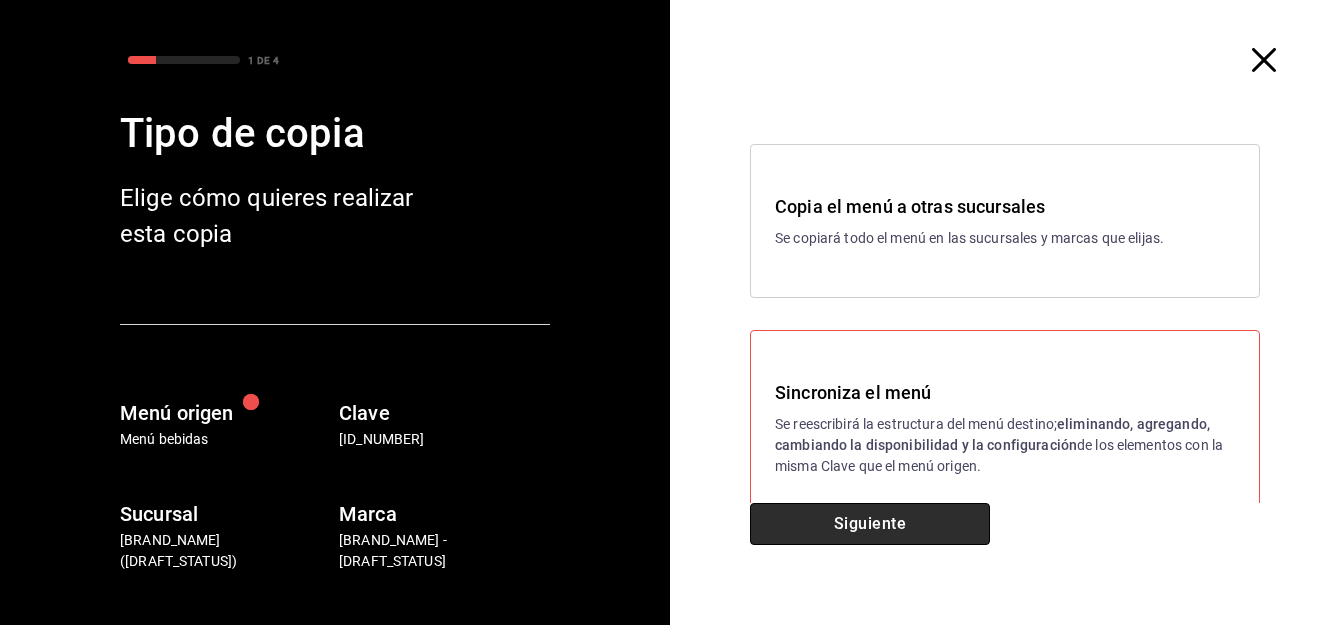 click on "Siguiente" at bounding box center (870, 524) 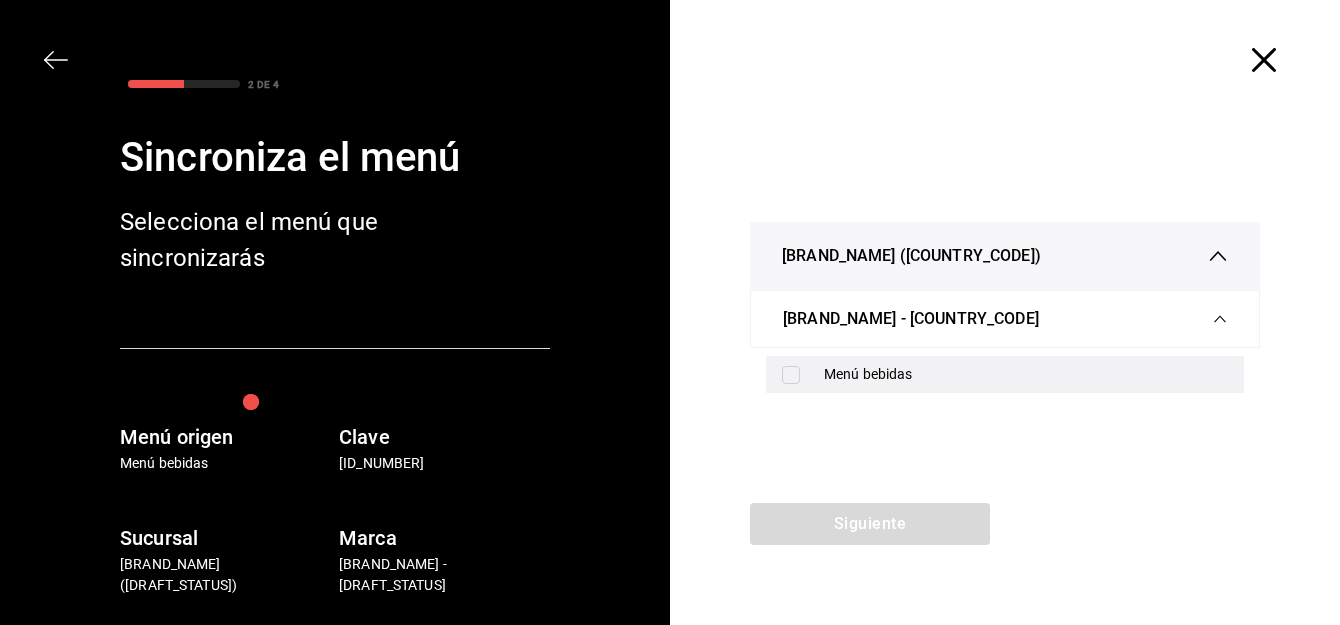 click on "Menú bebidas" at bounding box center [1005, 374] 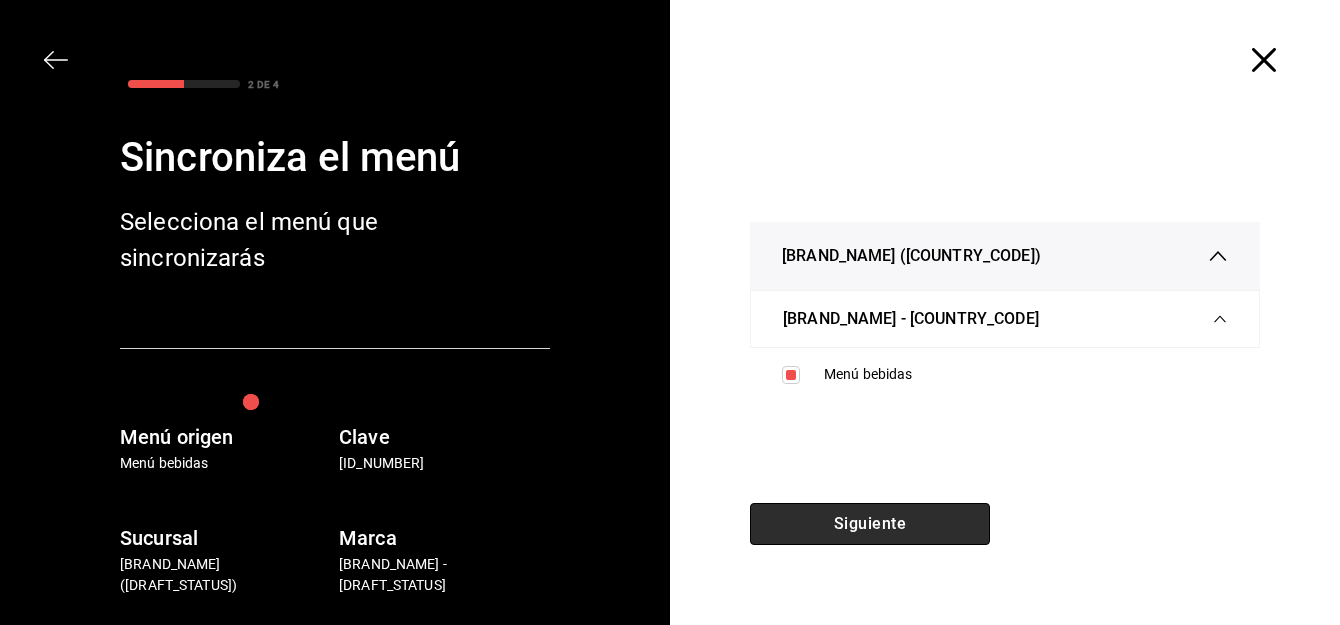 click on "Siguiente" at bounding box center (870, 524) 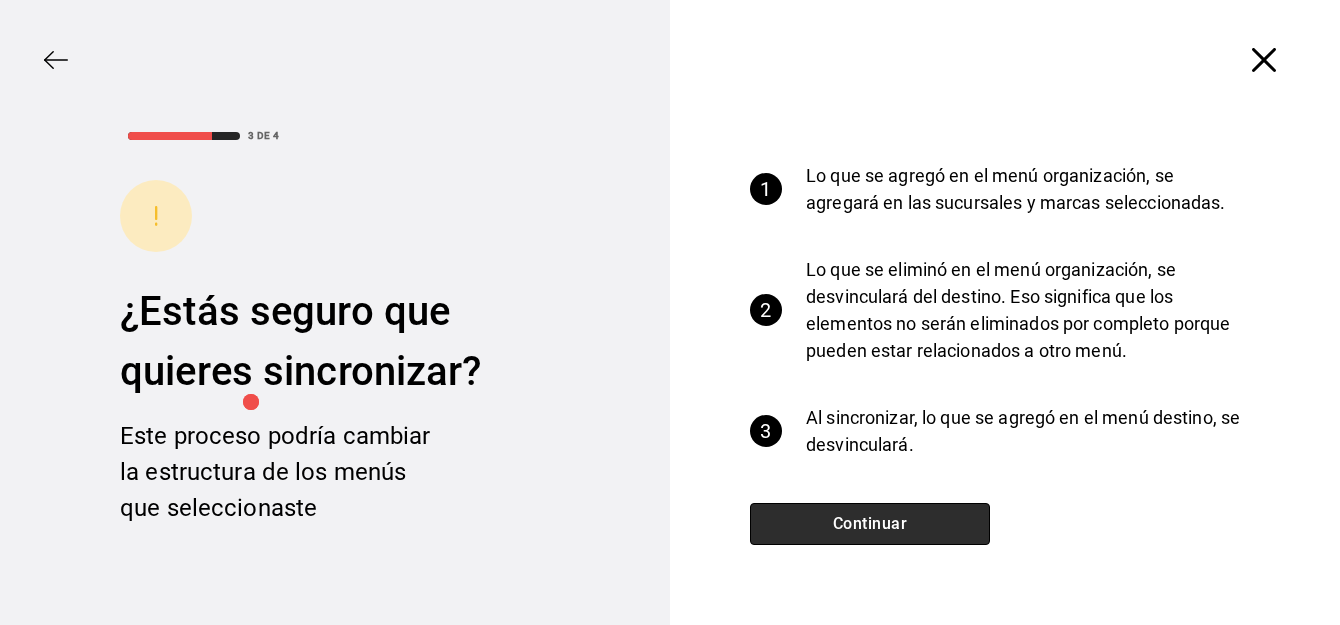 click on "Continuar" at bounding box center (870, 524) 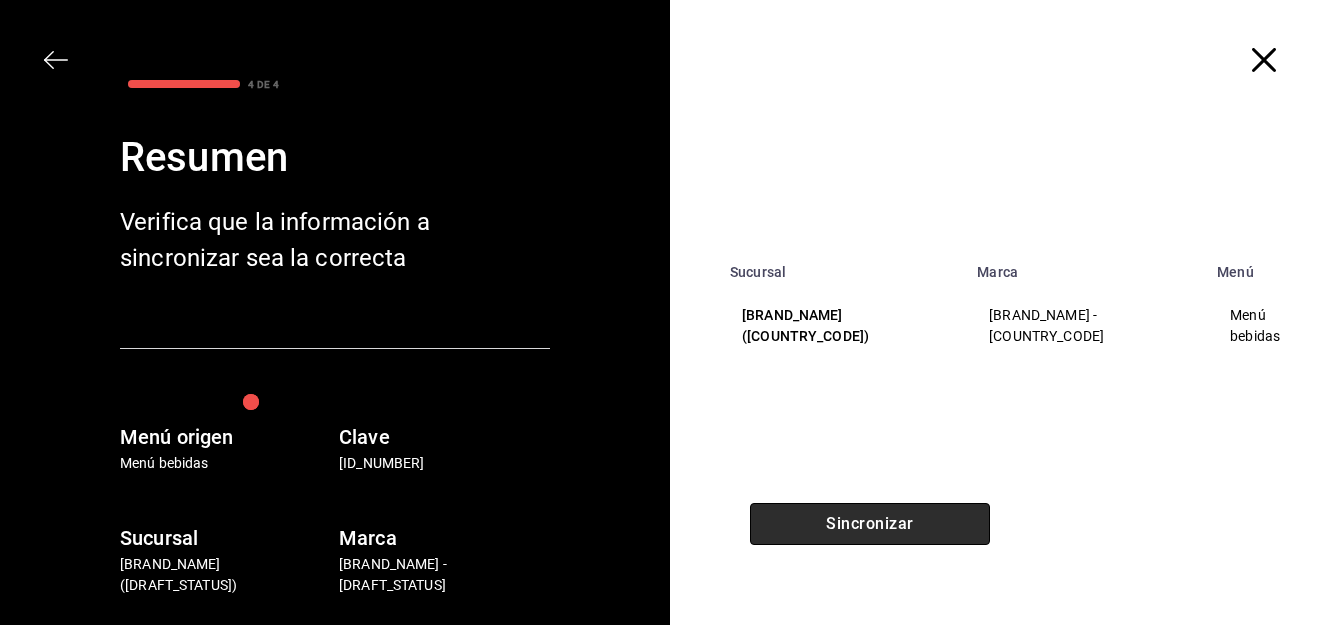 click on "Sincronizar" at bounding box center (870, 524) 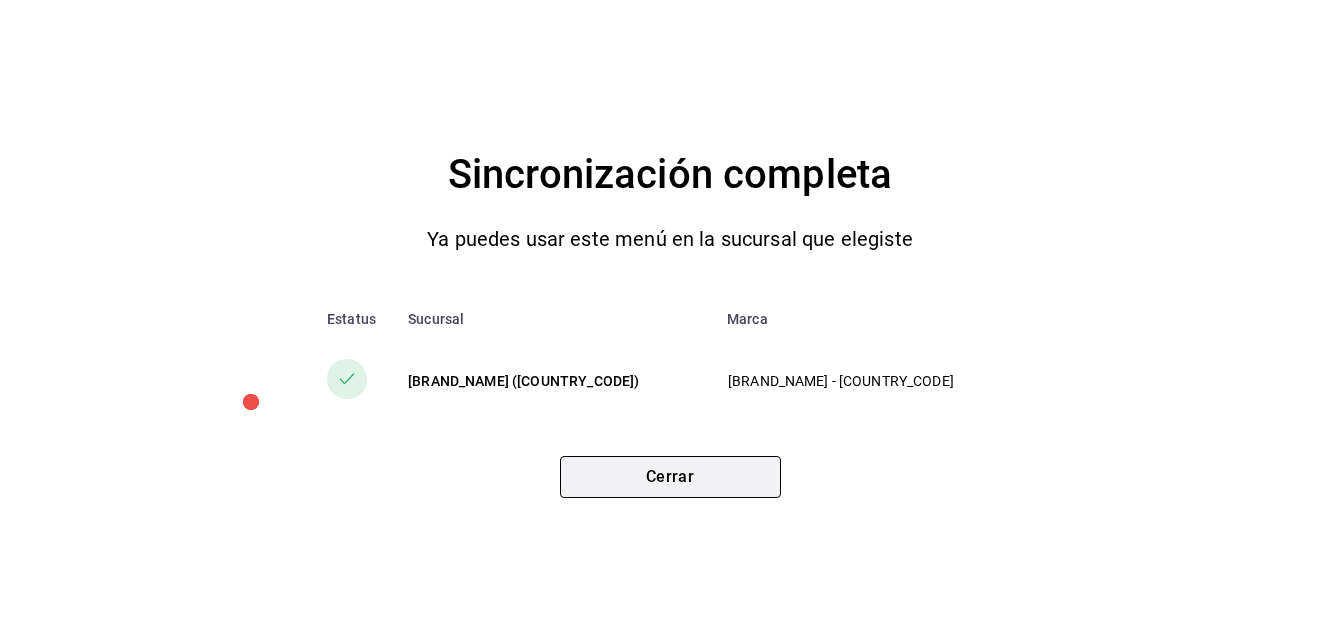 click on "Cerrar" at bounding box center [670, 477] 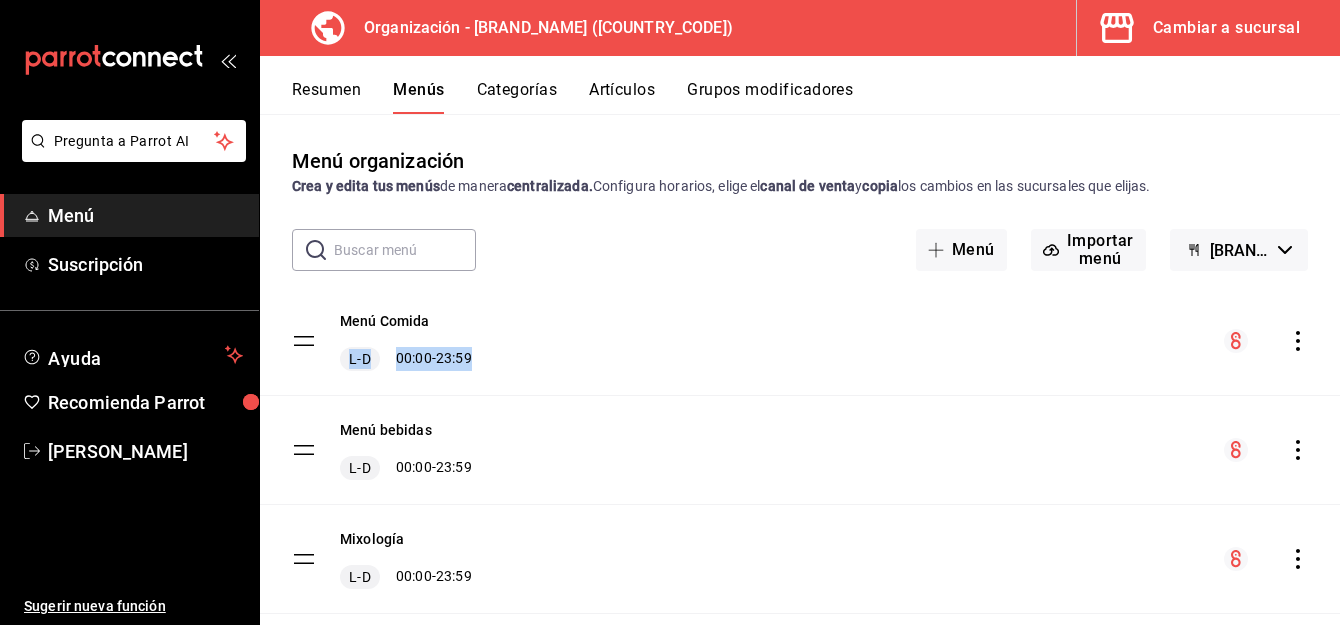 drag, startPoint x: 794, startPoint y: 381, endPoint x: 528, endPoint y: 317, distance: 273.59094 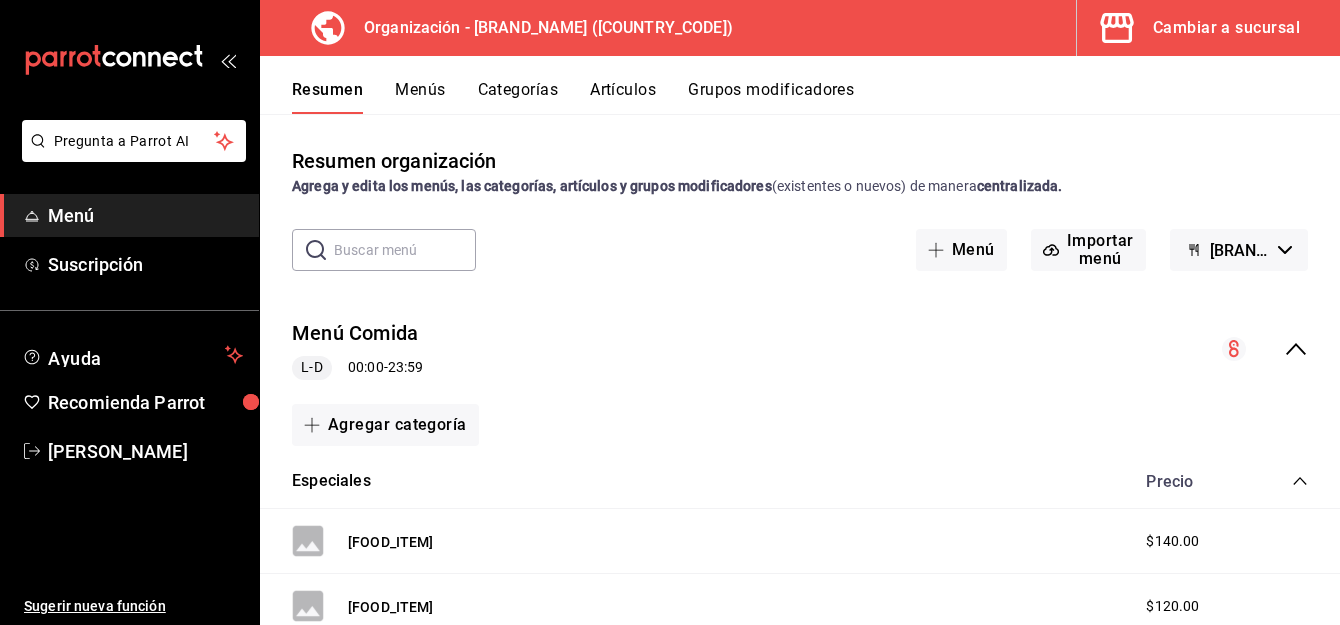 click on "Cambiar a sucursal" at bounding box center (1226, 28) 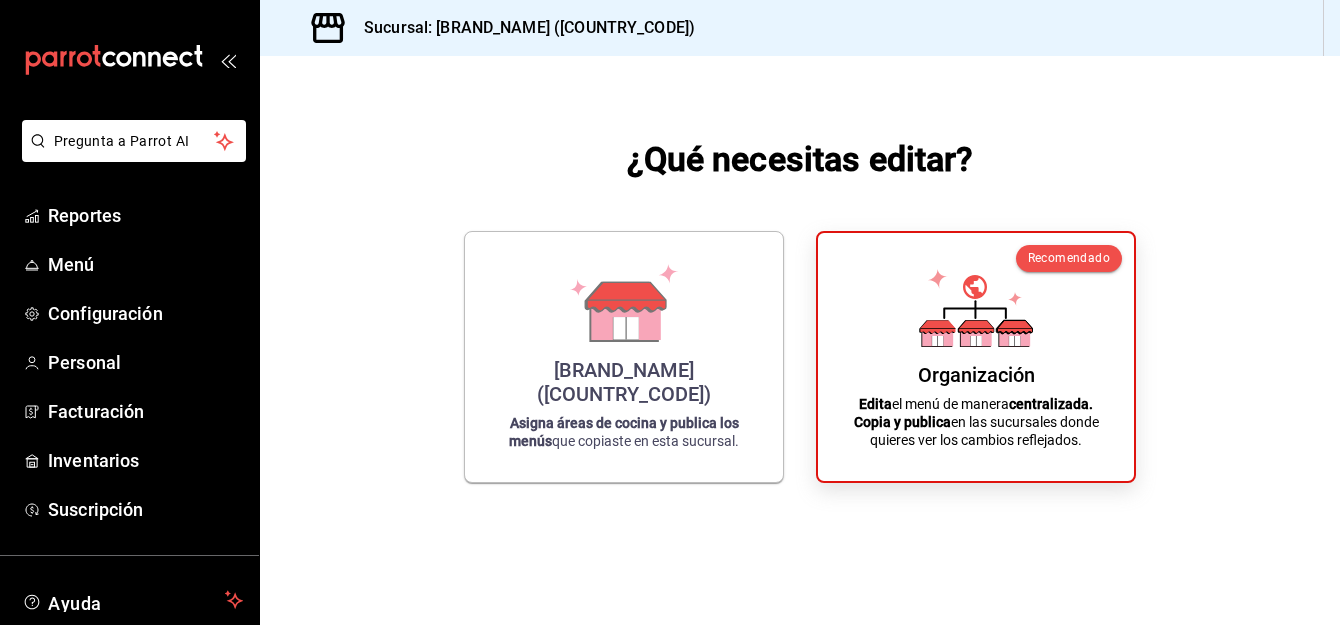 click on "[BRAND_NAME] ([COUNTRY_CODE])" at bounding box center [624, 382] 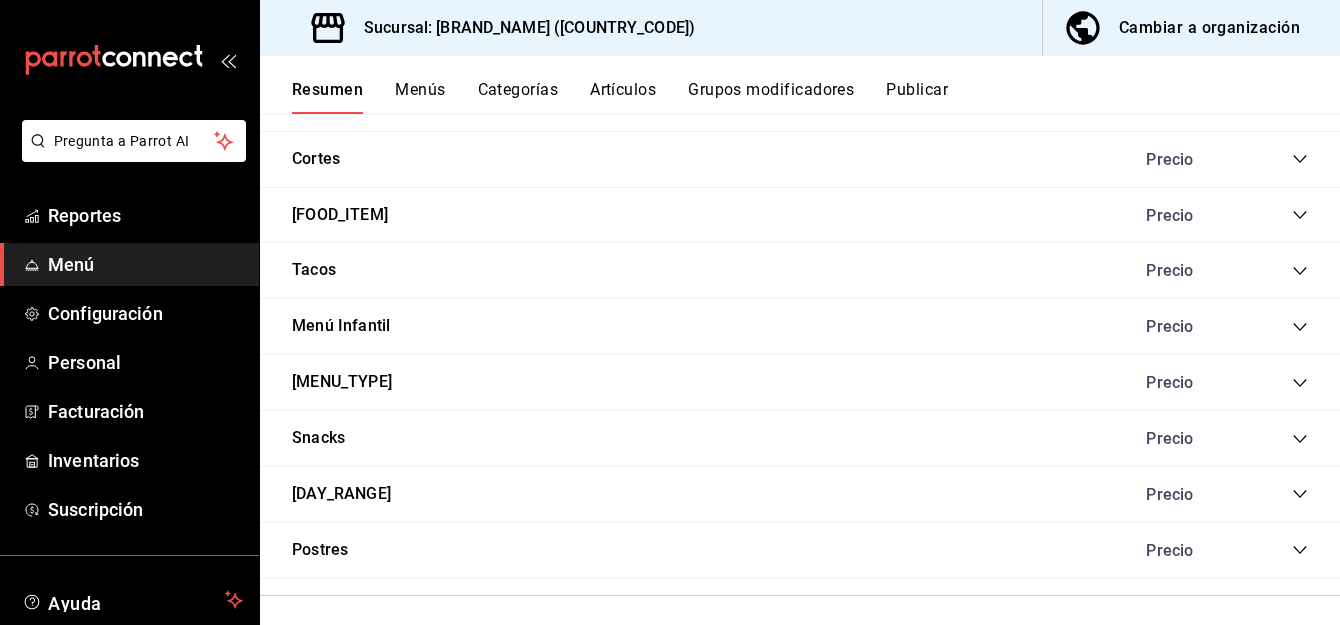 scroll, scrollTop: 2460, scrollLeft: 0, axis: vertical 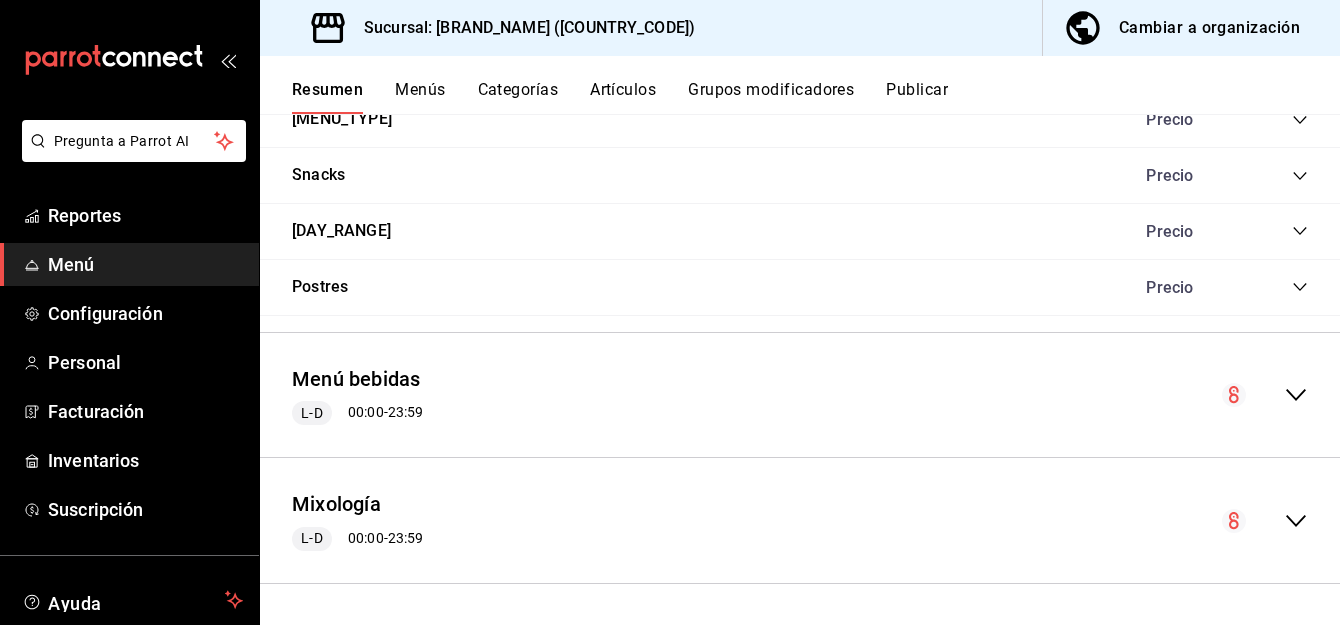 click 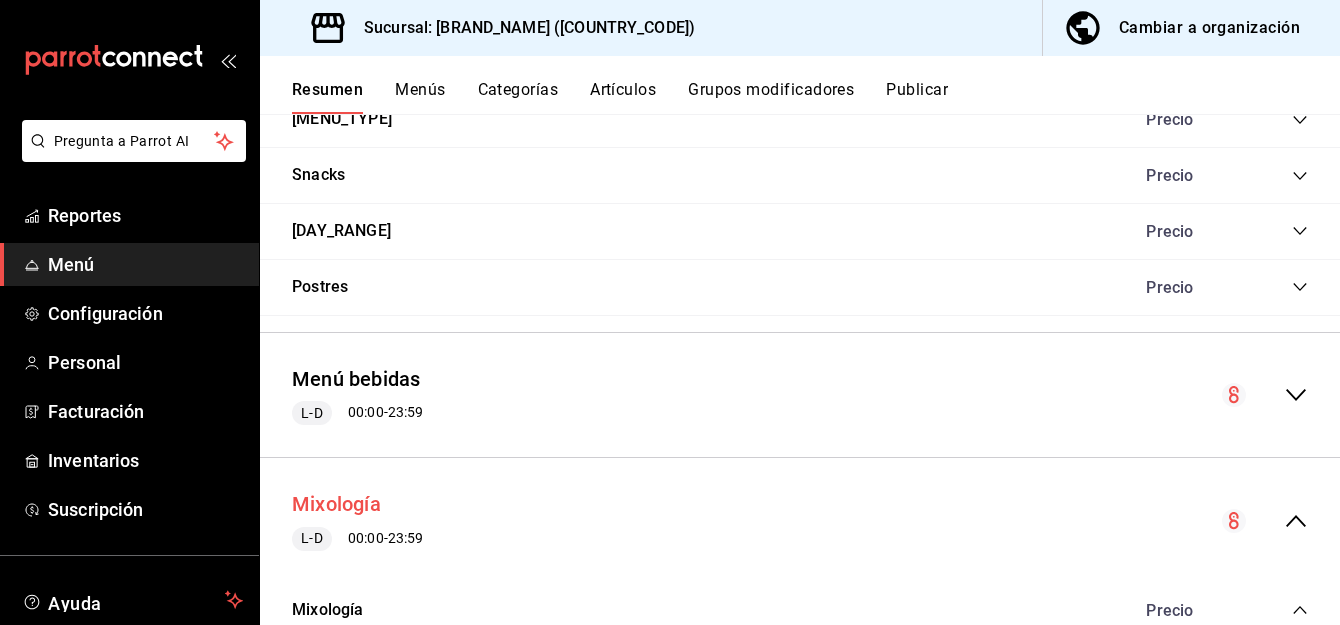 click on "Mixología" at bounding box center [336, 504] 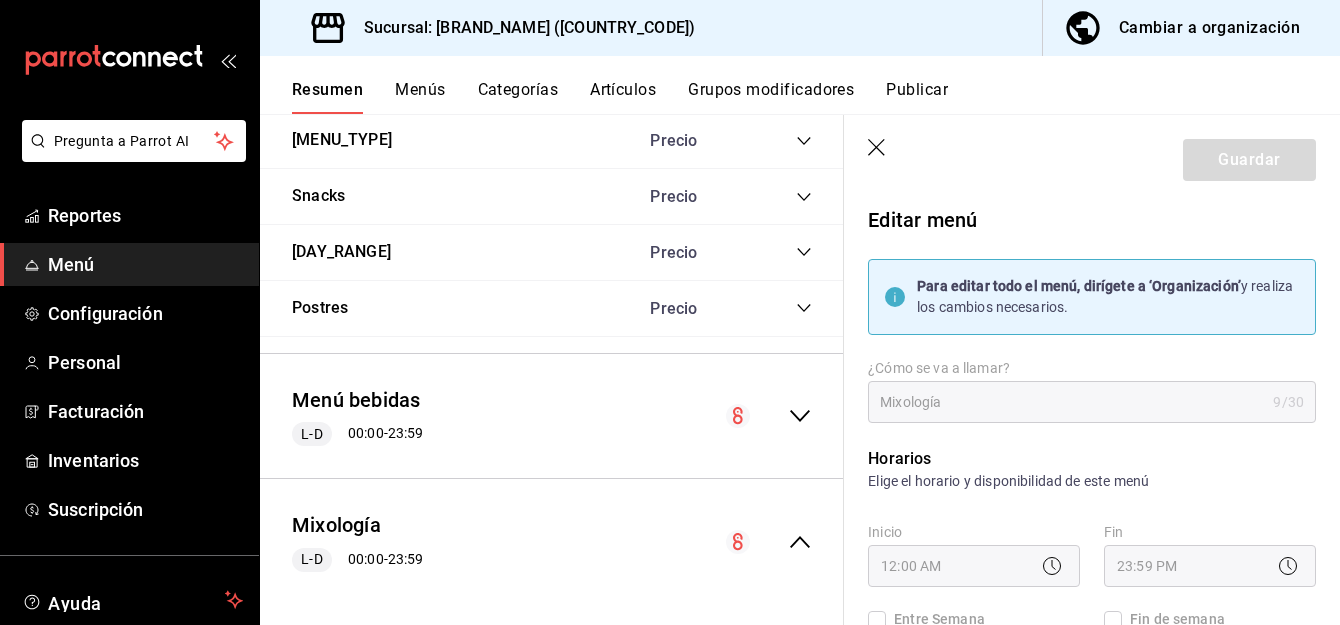 checkbox on "true" 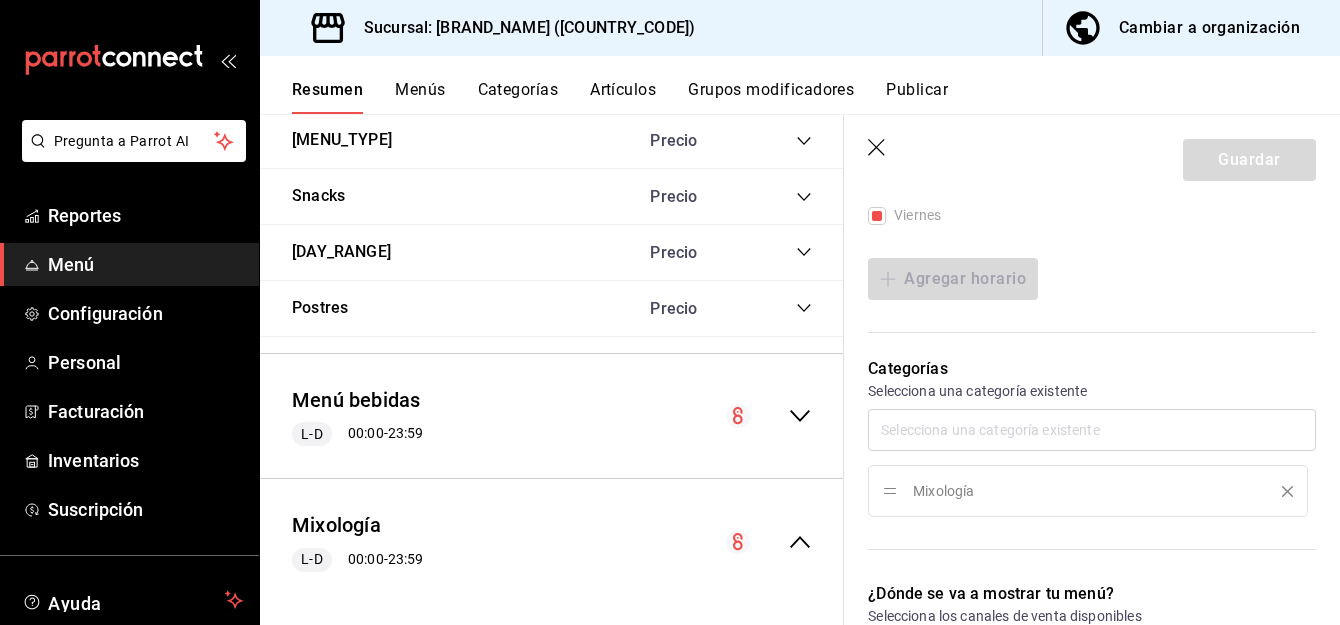 scroll, scrollTop: 497, scrollLeft: 0, axis: vertical 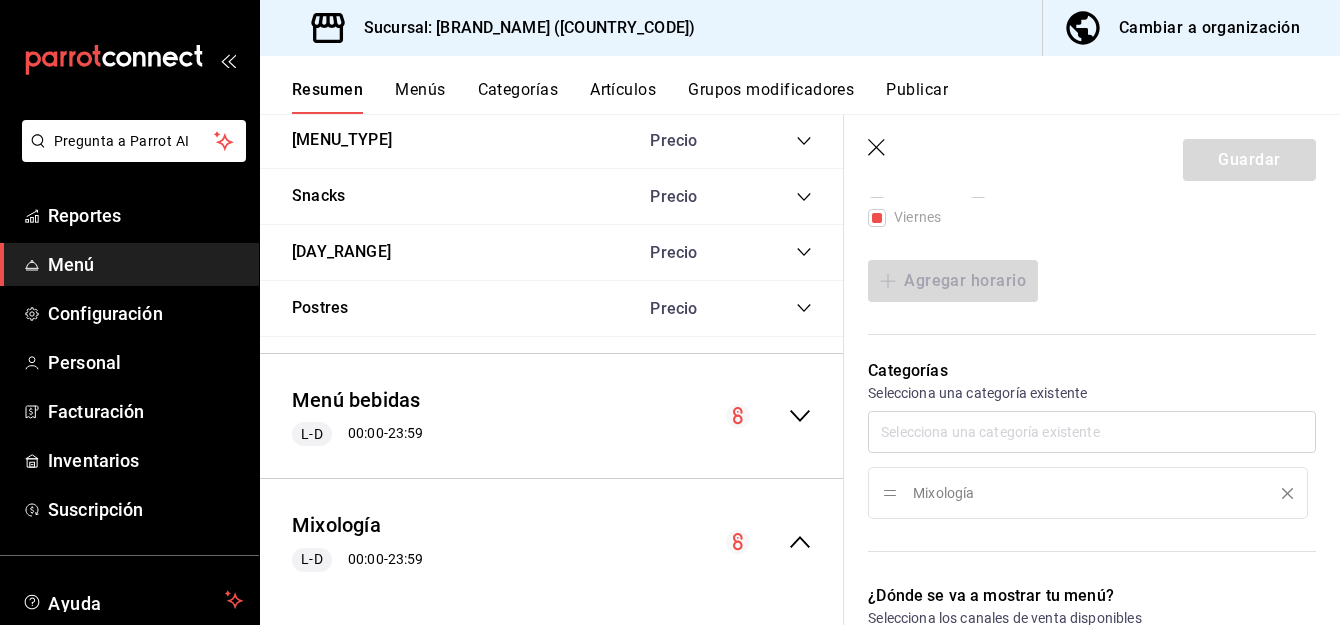 click on "Mixología" at bounding box center [1092, 465] 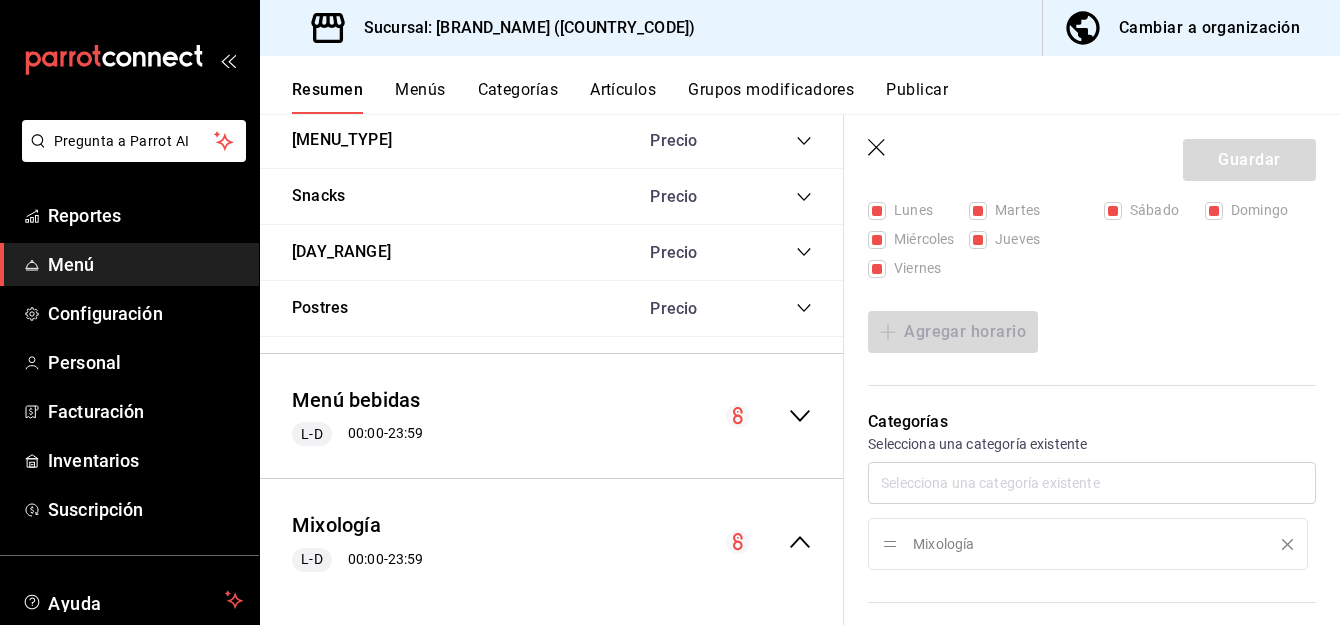 scroll, scrollTop: 447, scrollLeft: 0, axis: vertical 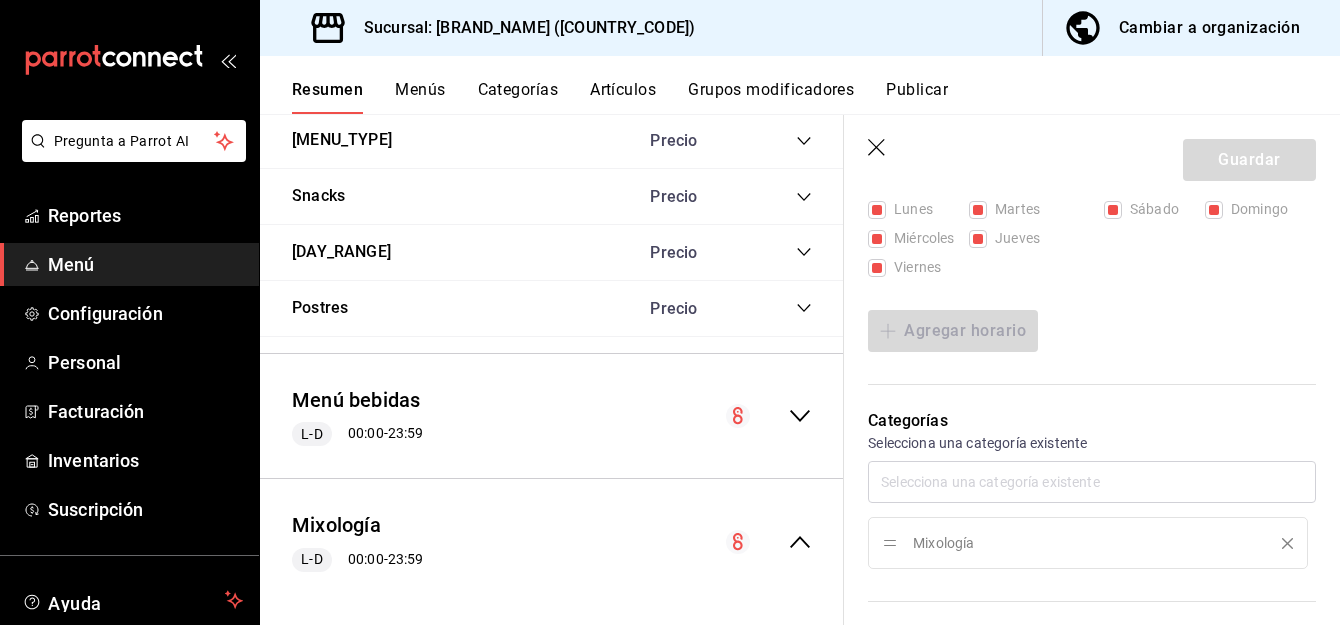 click on "Guardar" at bounding box center (1249, 160) 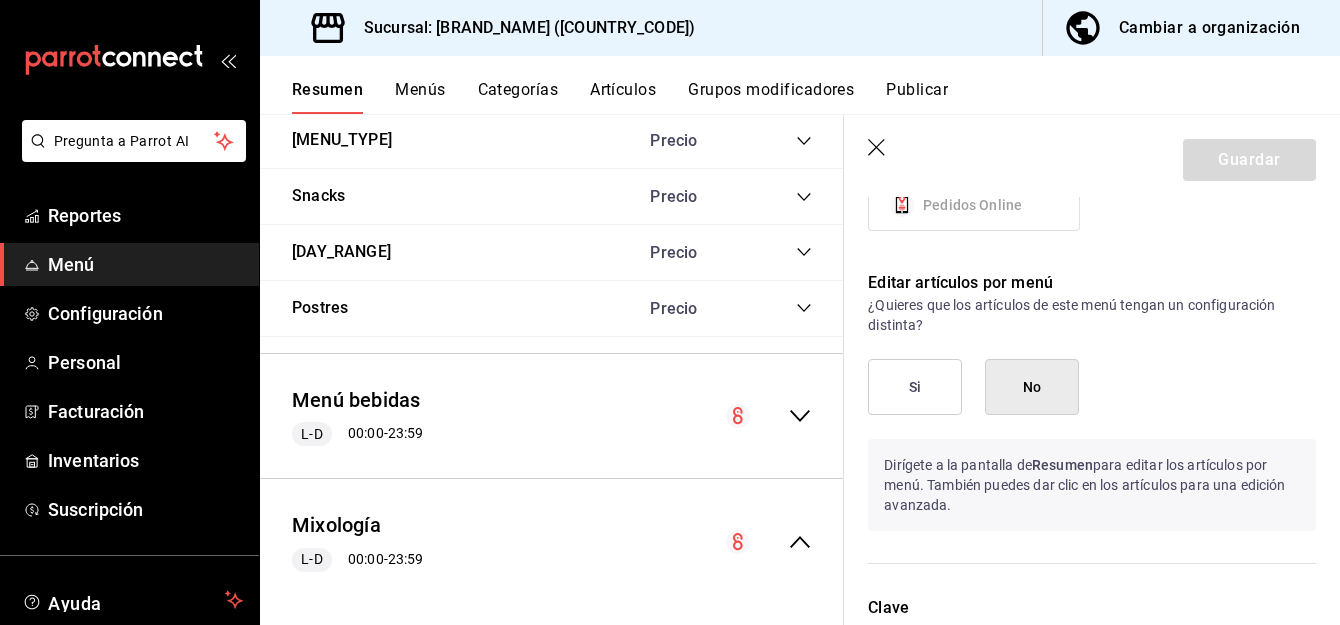 scroll, scrollTop: 1136, scrollLeft: 0, axis: vertical 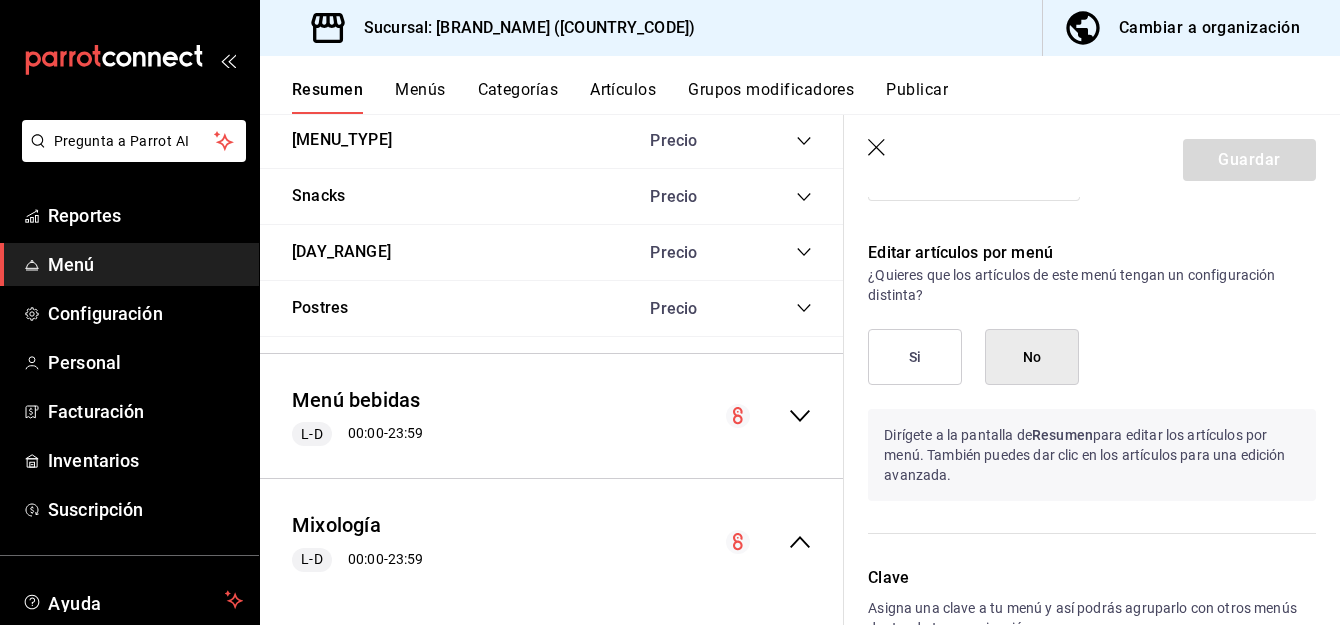 click on "[DRINK_CATEGORY] L-D 00:00  -  23:59" at bounding box center (552, 541) 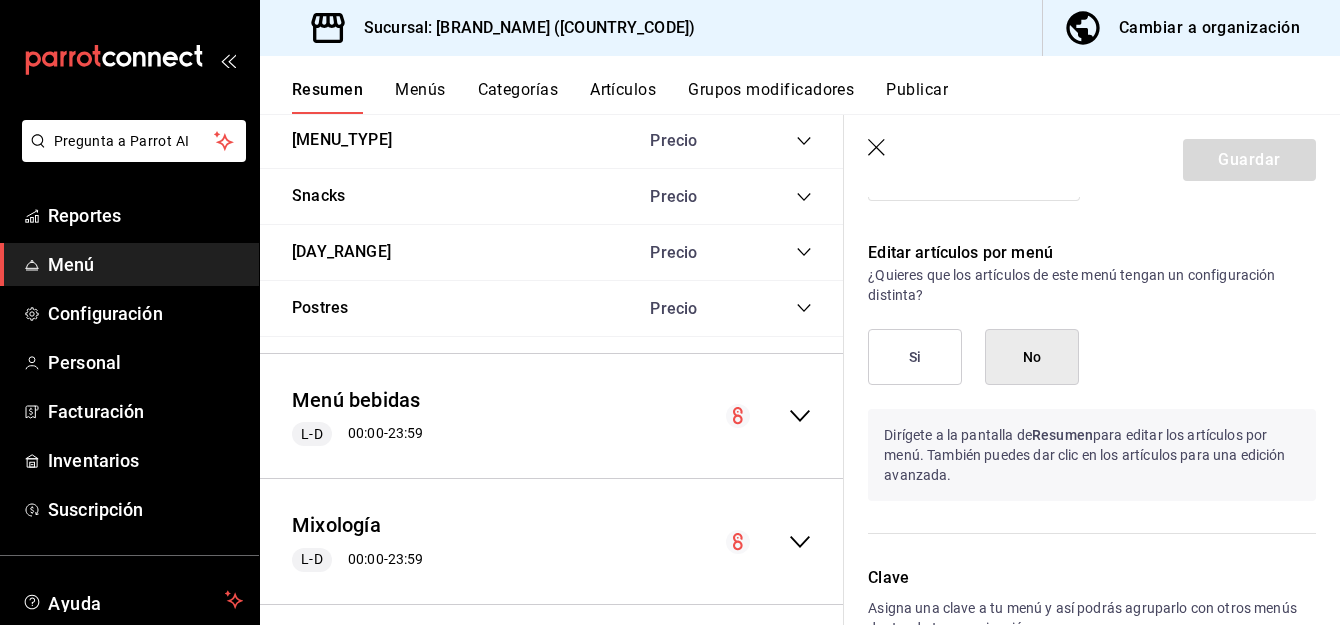 click 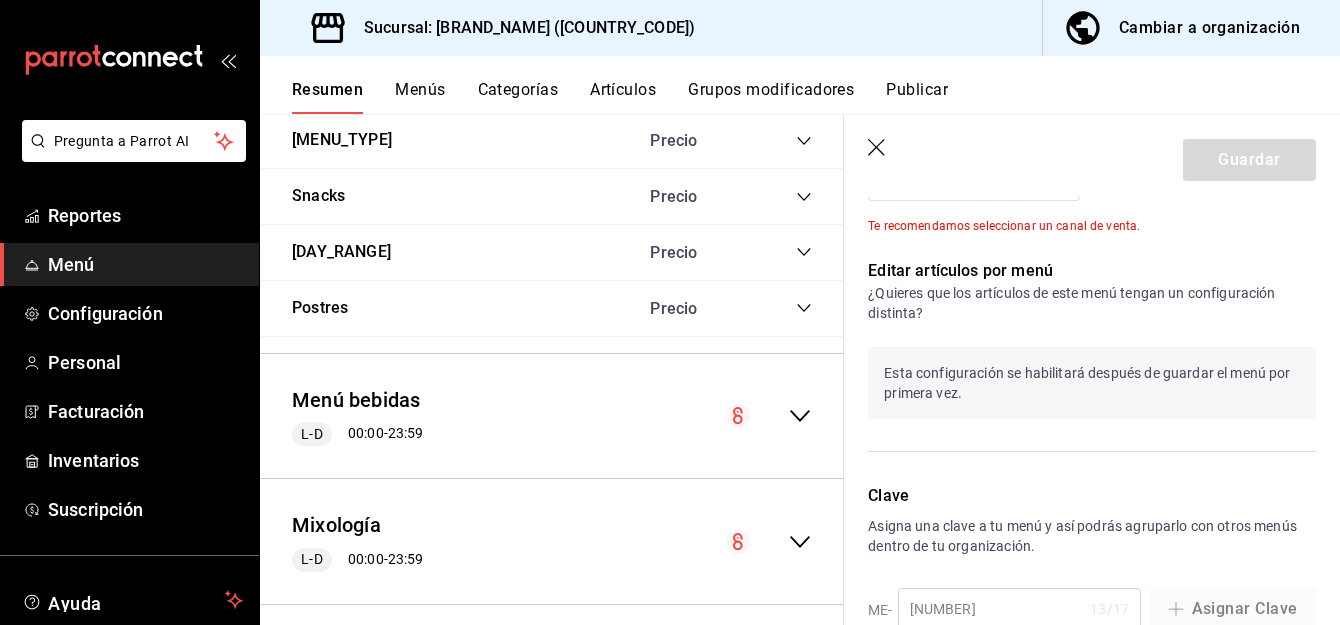 type 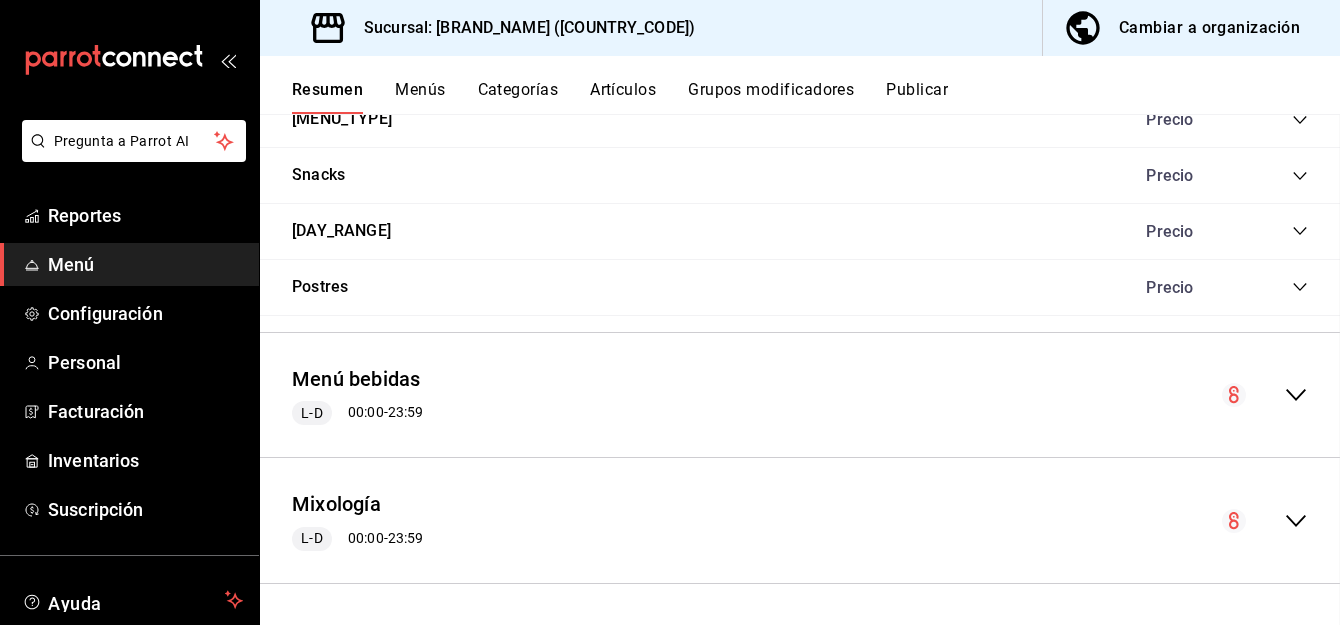 checkbox on "false" 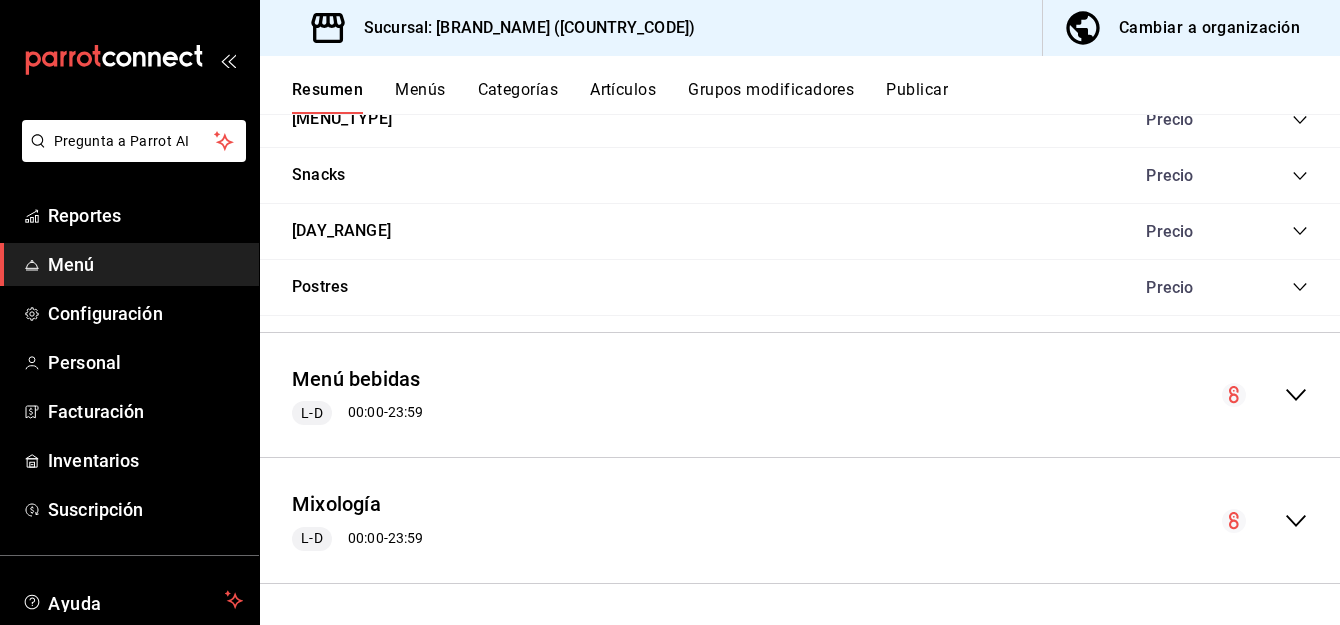 click 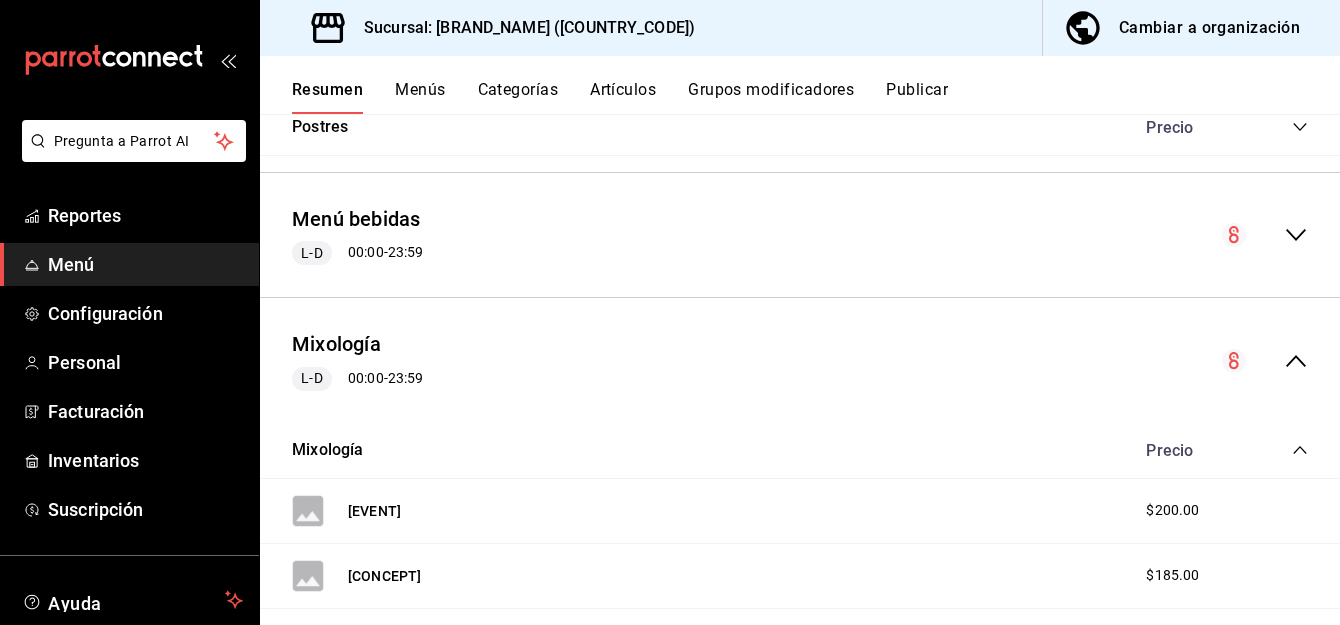 scroll, scrollTop: 2621, scrollLeft: 0, axis: vertical 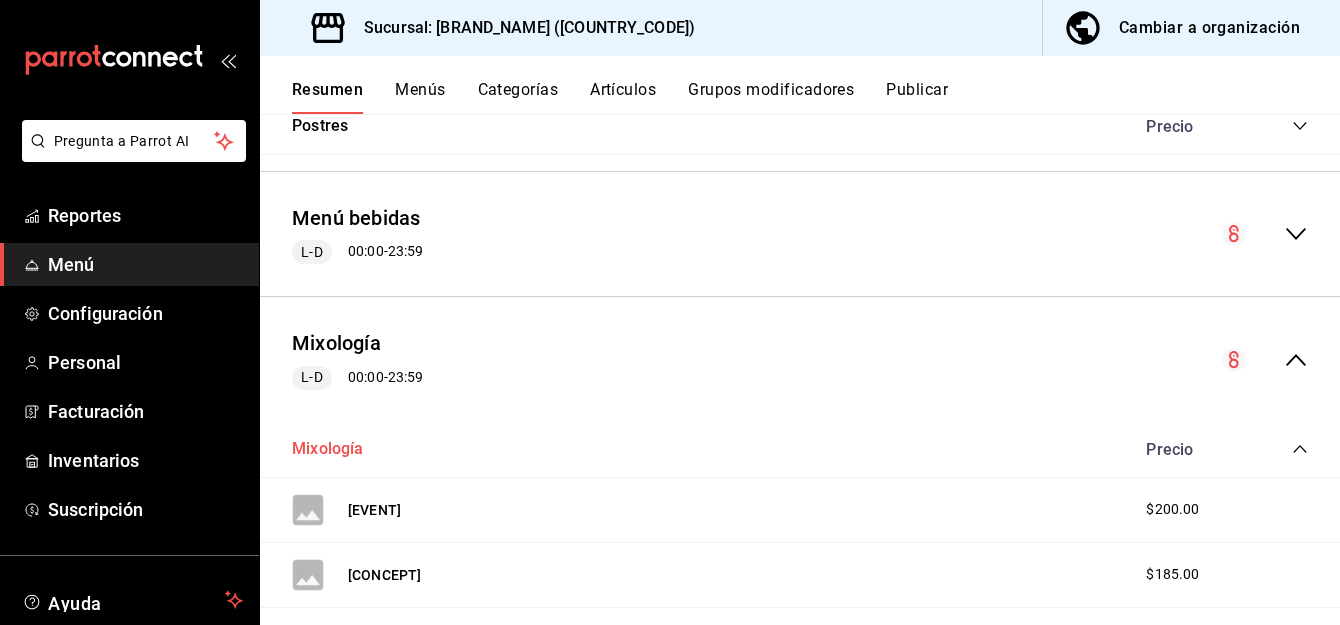 click on "Mixología" at bounding box center [328, 449] 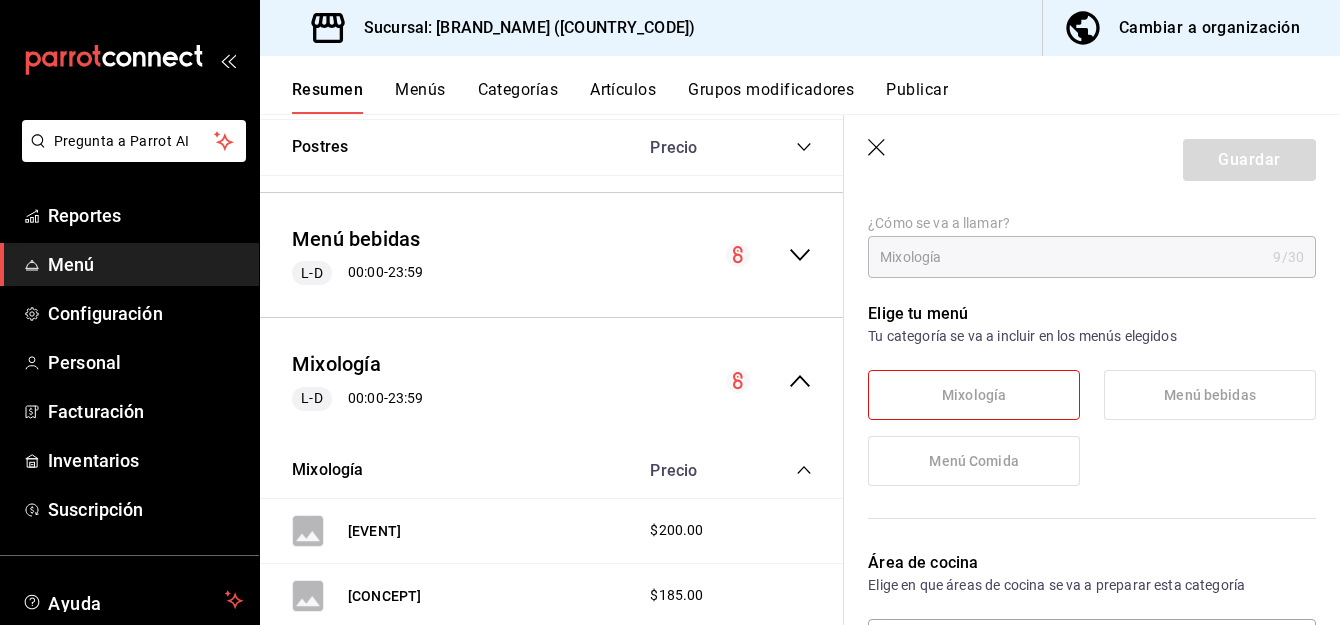 scroll, scrollTop: 153, scrollLeft: 0, axis: vertical 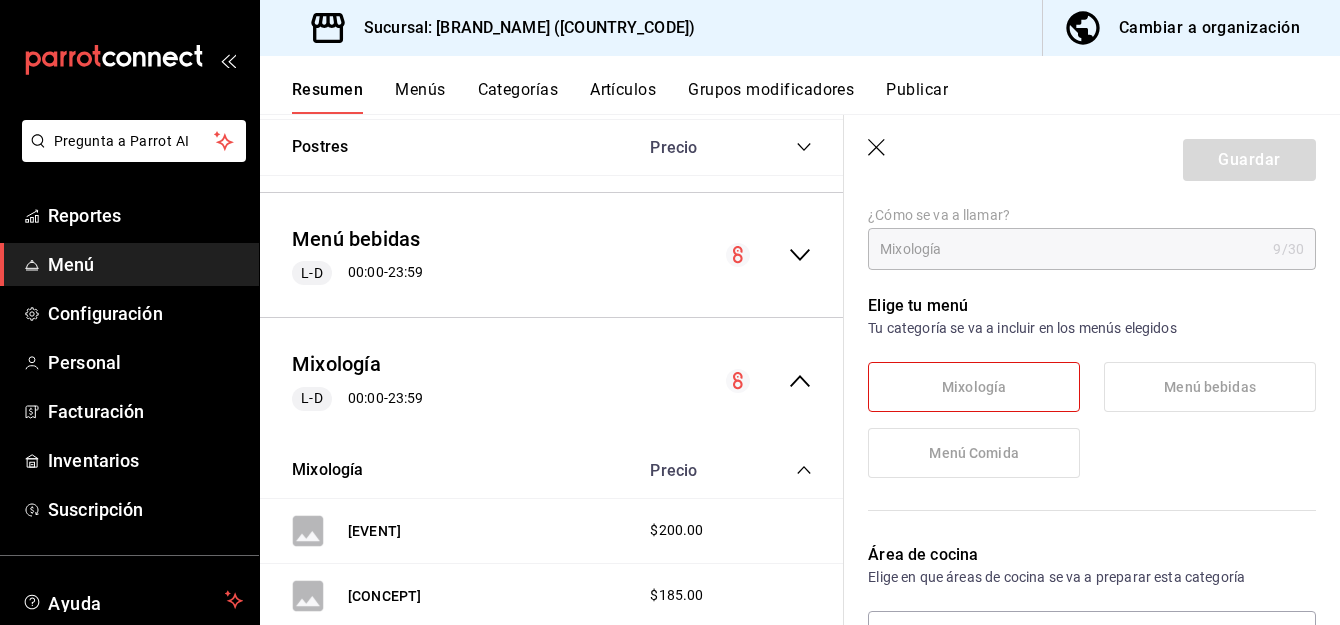 click on "Menú bebidas" at bounding box center [1210, 387] 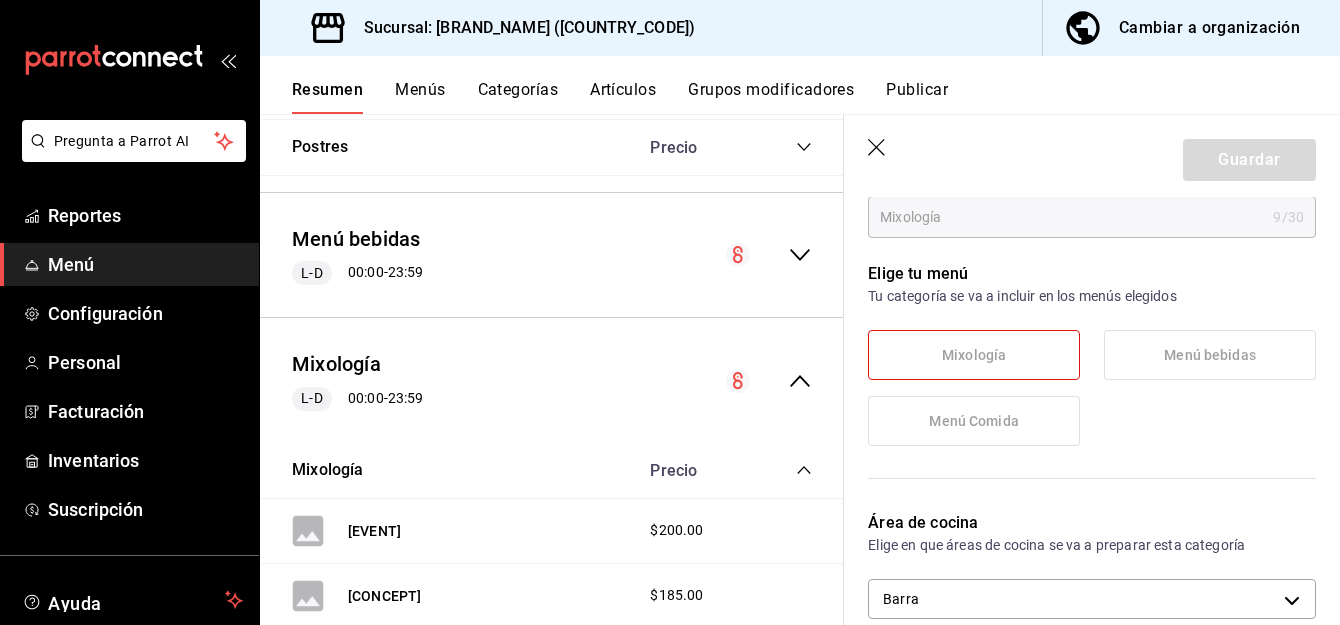 scroll, scrollTop: 184, scrollLeft: 0, axis: vertical 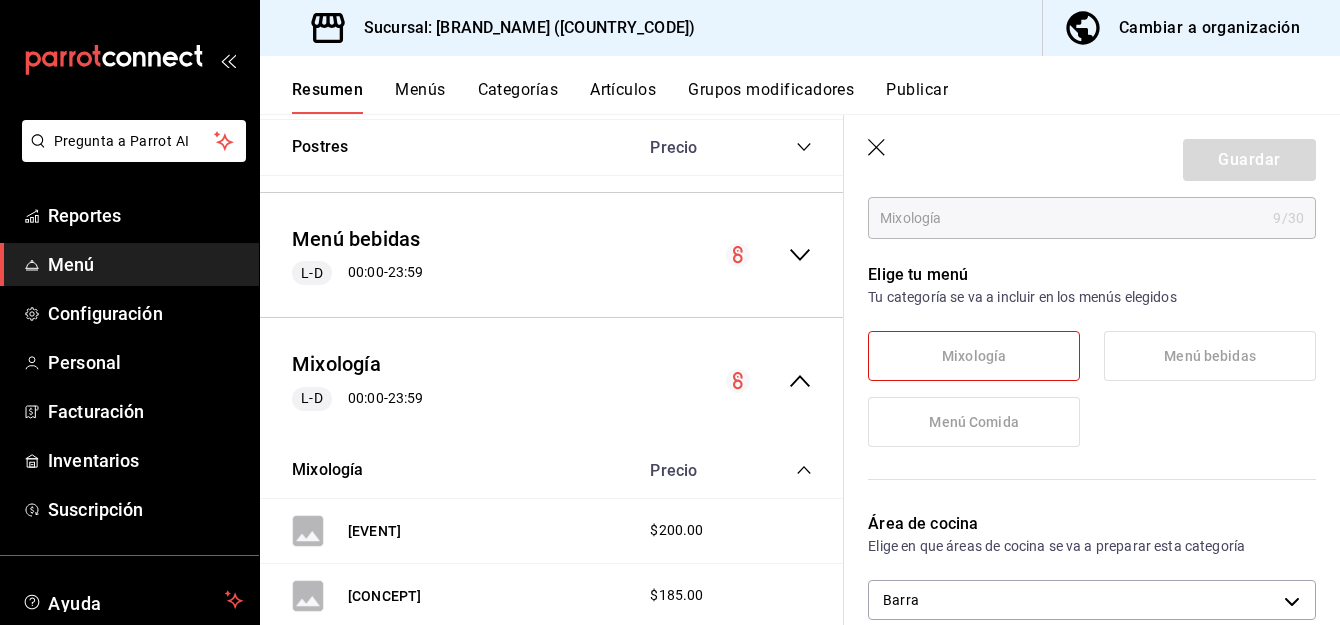 click on "Menú Comida" at bounding box center [973, 422] 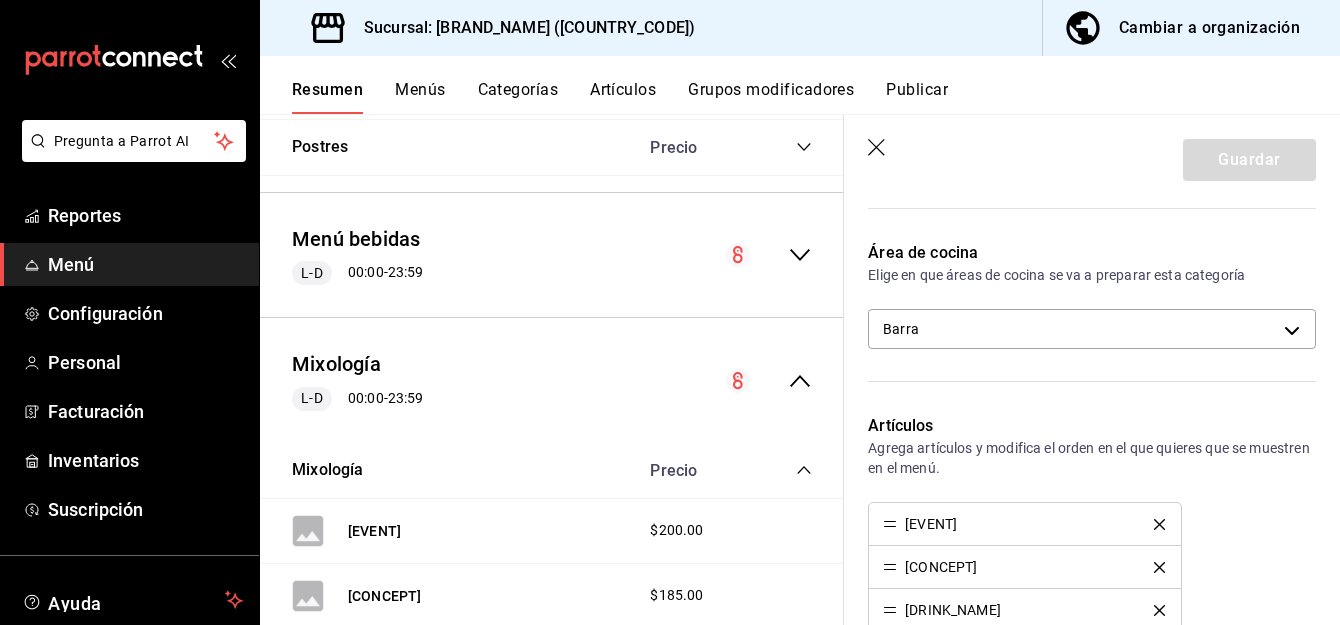 scroll, scrollTop: 454, scrollLeft: 0, axis: vertical 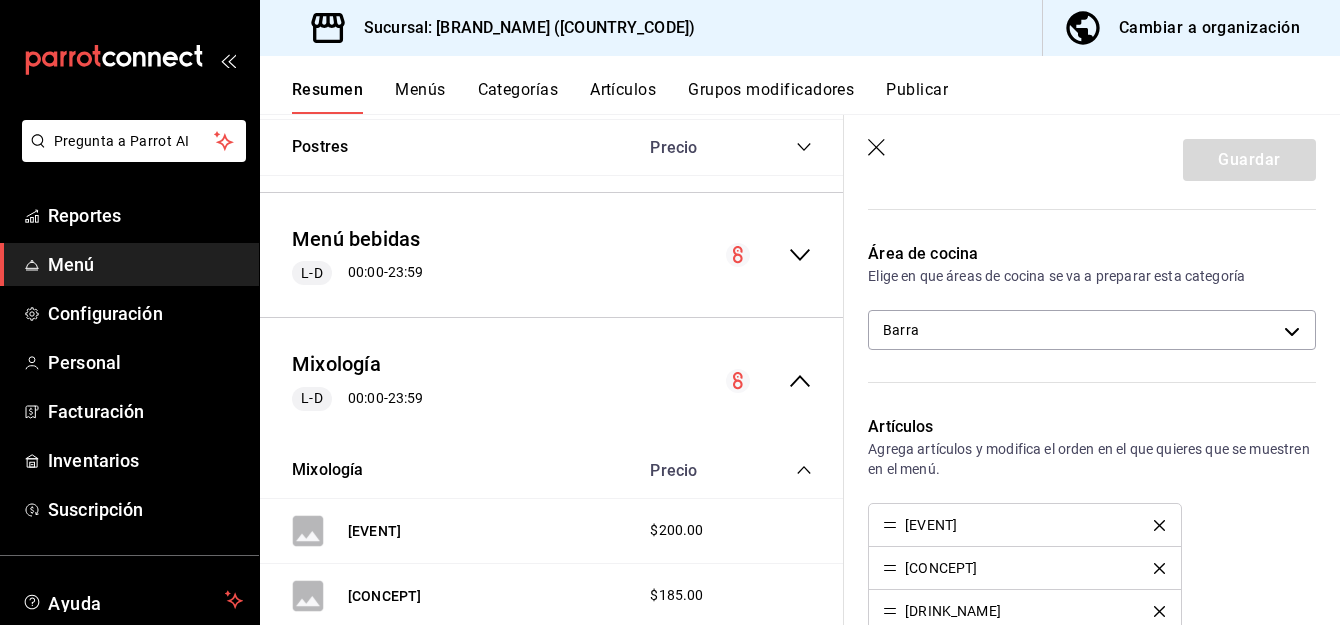 click on "Artículos" at bounding box center (1092, 427) 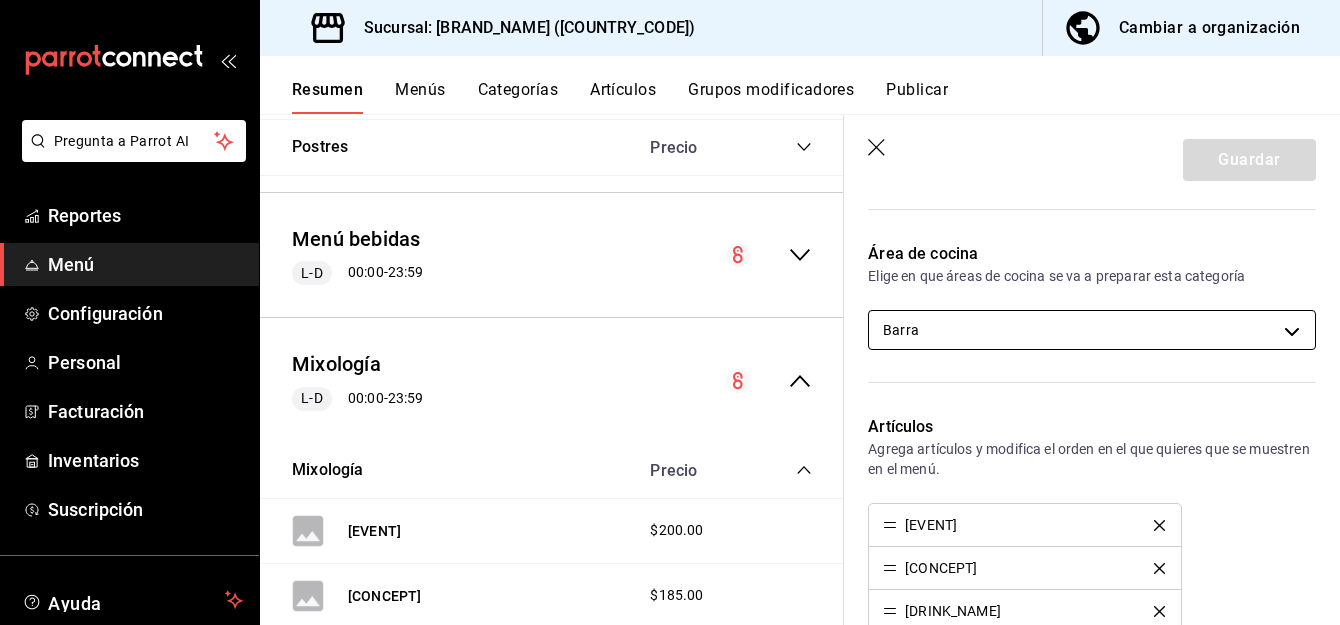 click on "[BRAND_NAME] - [COUNTRY_CODE] Menú Comida L-D 00:00  -  23:59 Especiales Precio Pechuga Empanizada $140.00 Pechuga Asada $120.00 Bistec Asado $120.00 Milanesa $160.00 Filete de Pescado Empanizado $160.00 Filete de Pescado $140.00 Entradas Precio Chicharron de Rib Eye $360.00 Chicharrón Estilo '[BRAND_NAME]' $140.00 Choripan $95.00 Empanada de Carne $60.00 Empanada de Chistorra C Queso $65.00 Papa Arriada c Arrachera $155.00 Papa Arriada c Chistorra $105.00 Papa Arriada c Tocino $98.00 Portobello $65.00 Queso Fundido c Arrachera $120.00 Queso Fundido c Chistorra $95.00 9" at bounding box center (670, 312) 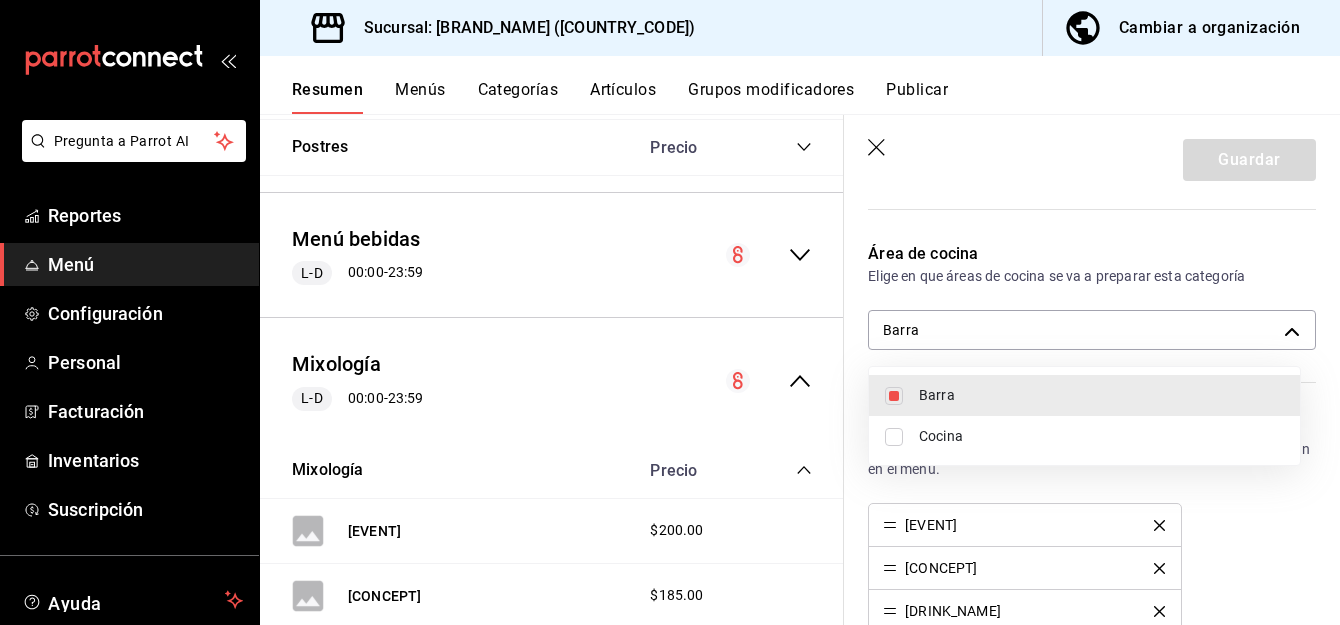click on "Barra" at bounding box center (1101, 395) 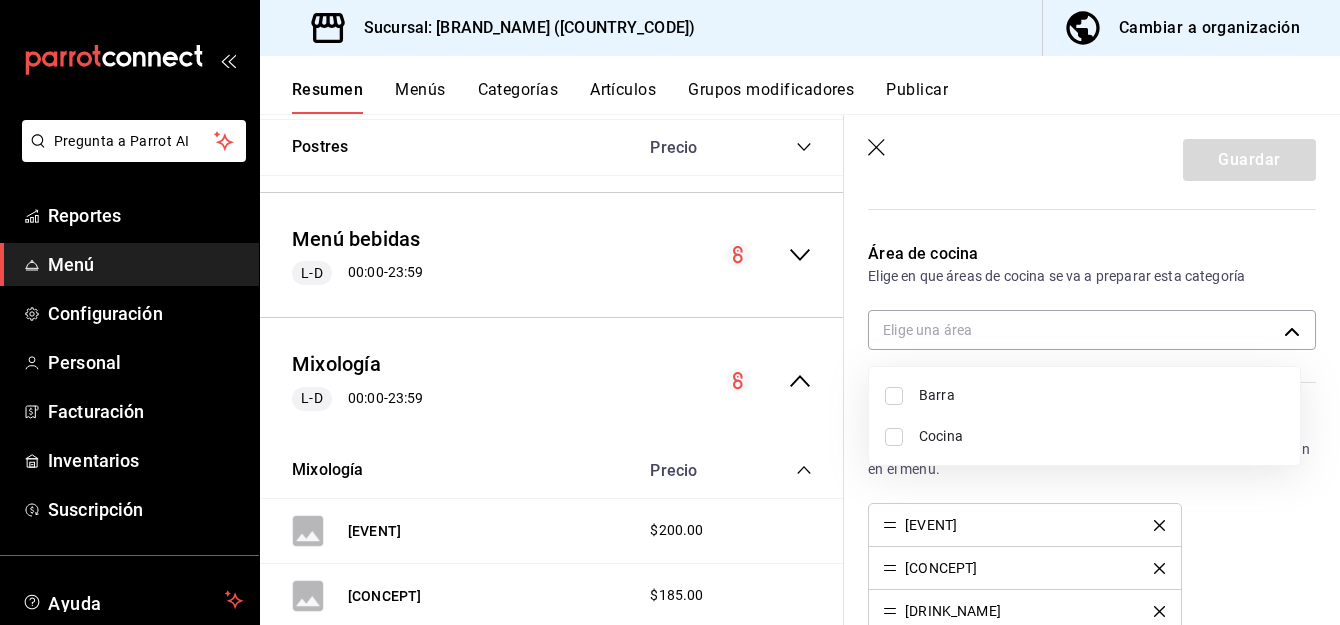 click at bounding box center (894, 396) 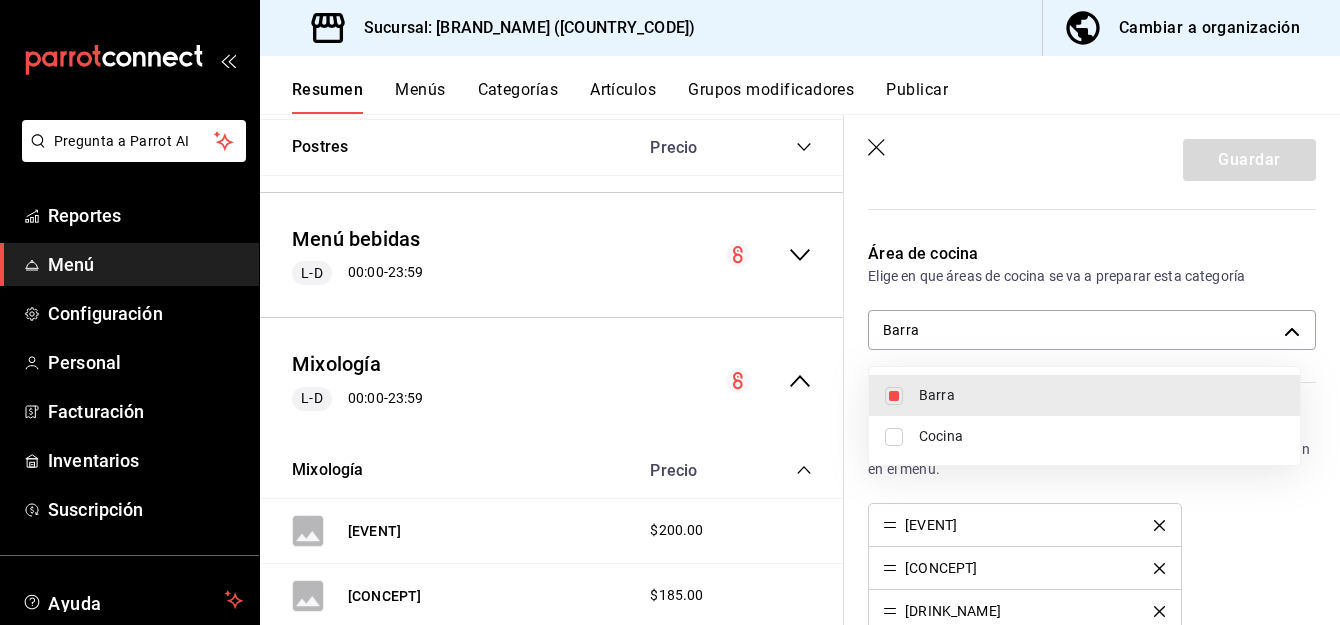 click at bounding box center (670, 312) 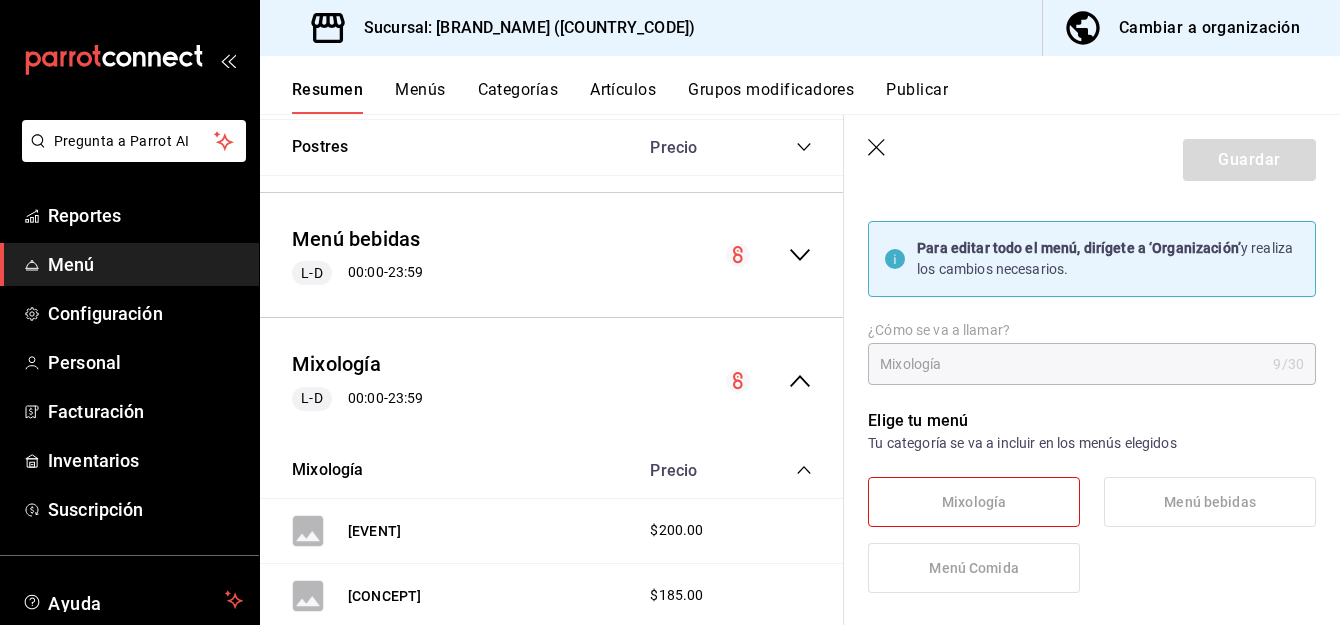 scroll, scrollTop: 0, scrollLeft: 0, axis: both 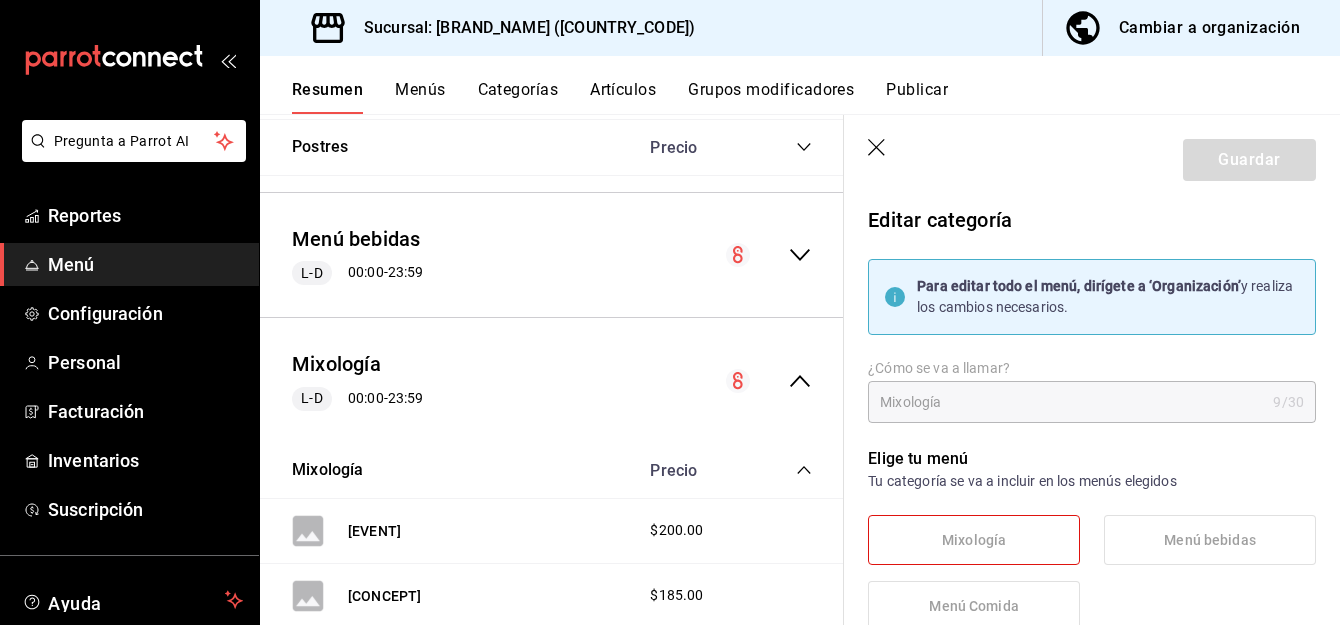 click 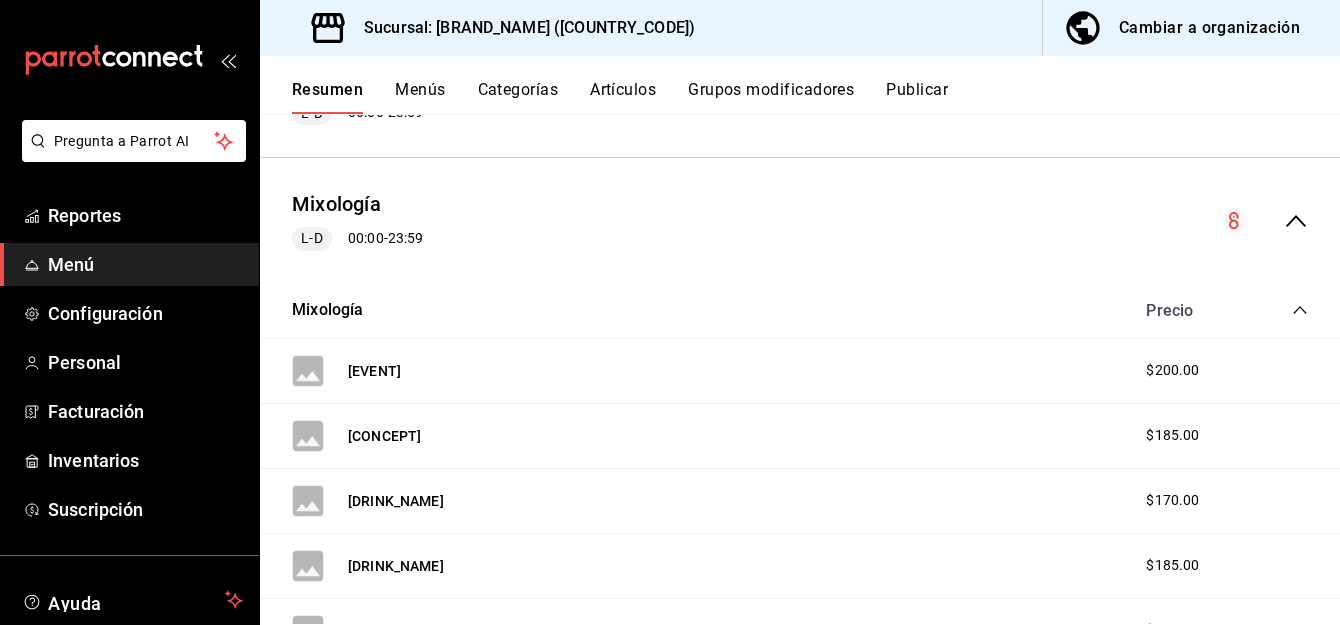 scroll, scrollTop: 2759, scrollLeft: 0, axis: vertical 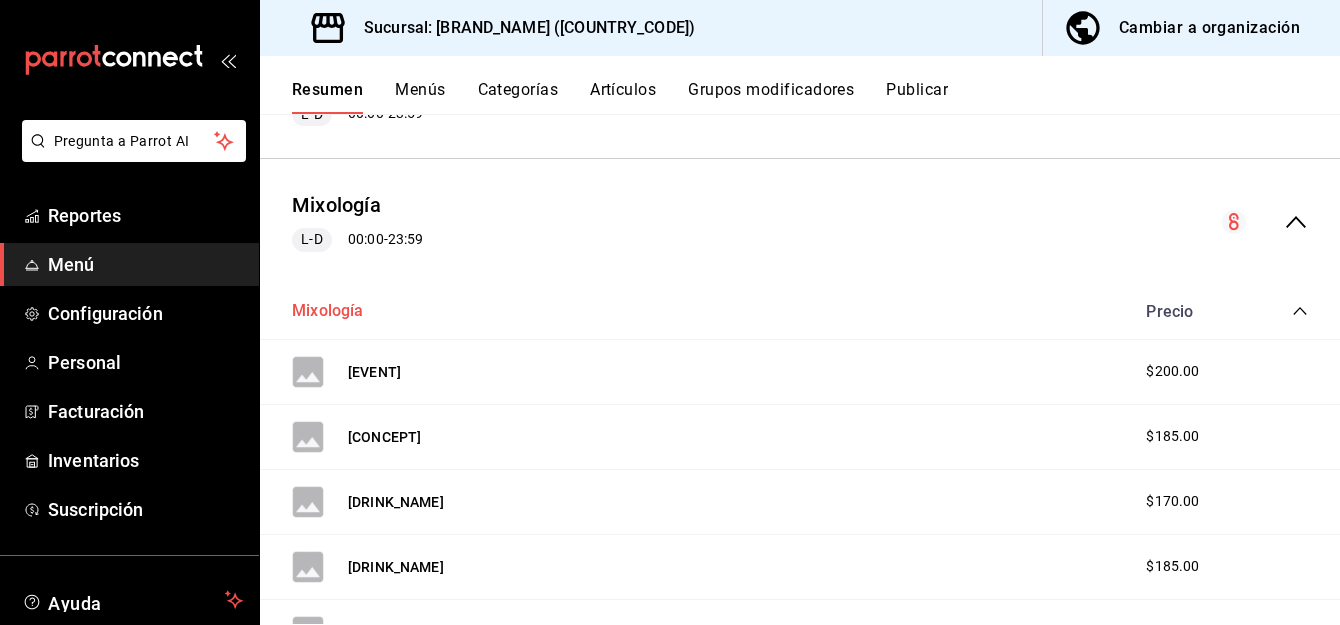 click on "Mixología" at bounding box center [328, 311] 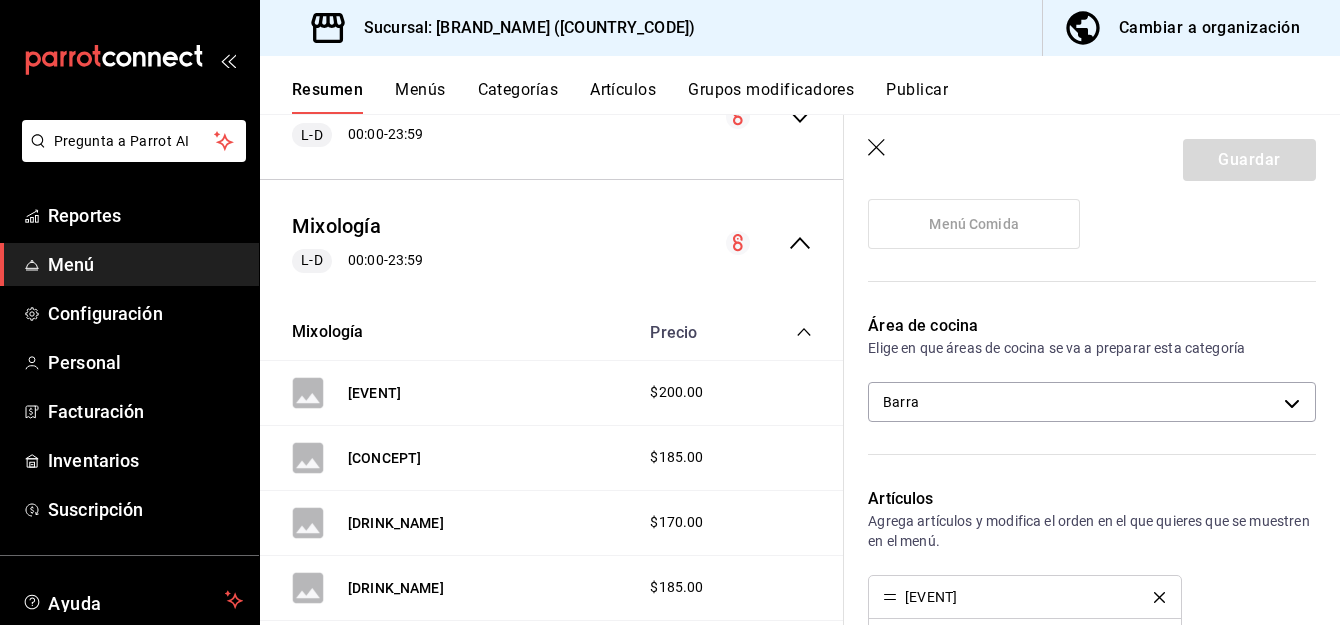 scroll, scrollTop: 383, scrollLeft: 0, axis: vertical 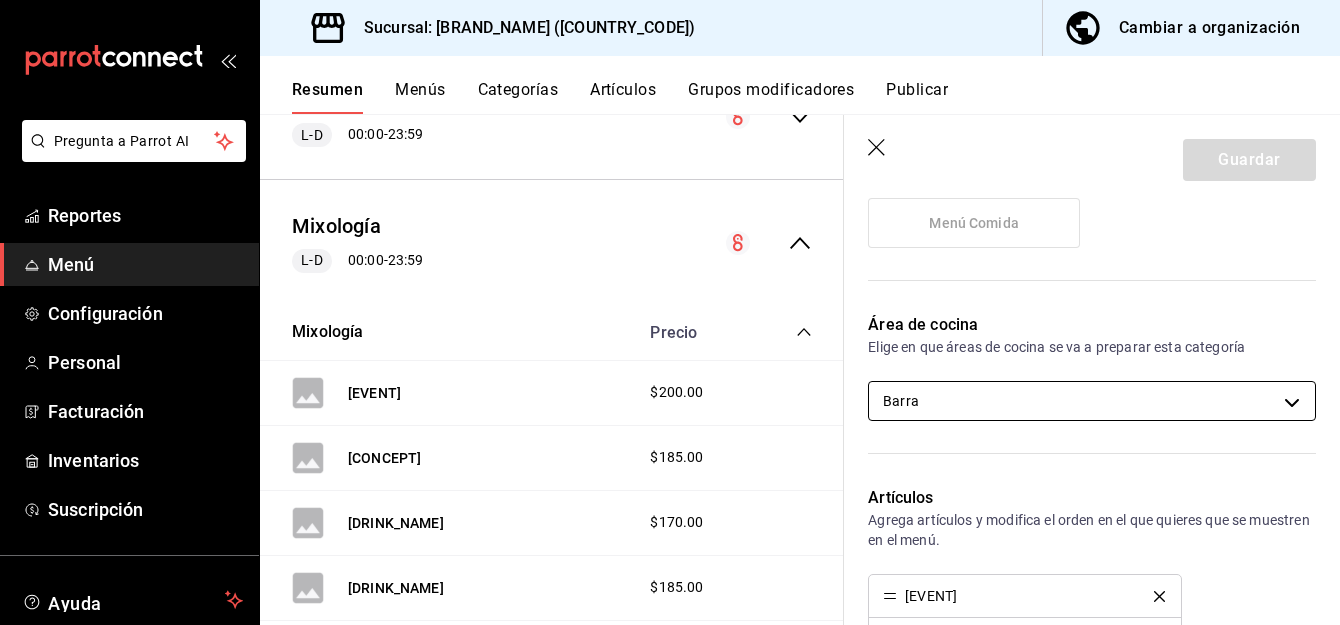 click on "[BRAND_NAME] - [COUNTRY_CODE] Menú Comida L-D 00:00  -  23:59 Especiales Precio Pechuga Empanizada $140.00 Pechuga Asada $120.00 Bistec Asado $120.00 Milanesa $160.00 Filete de Pescado Empanizado $160.00 Filete de Pescado $140.00 Entradas Precio Chicharron de Rib Eye $360.00 Chicharrón Estilo '[BRAND_NAME]' $140.00 Choripan $95.00 Empanada de Carne $60.00 Empanada de Chistorra C Queso $65.00 Papa Arriada c Arrachera $155.00 Papa Arriada c Chistorra $105.00 Papa Arriada c Tocino $98.00 Portobello $65.00 Queso Fundido c Arrachera $120.00 Queso Fundido c Chistorra $95.00 9" at bounding box center (670, 312) 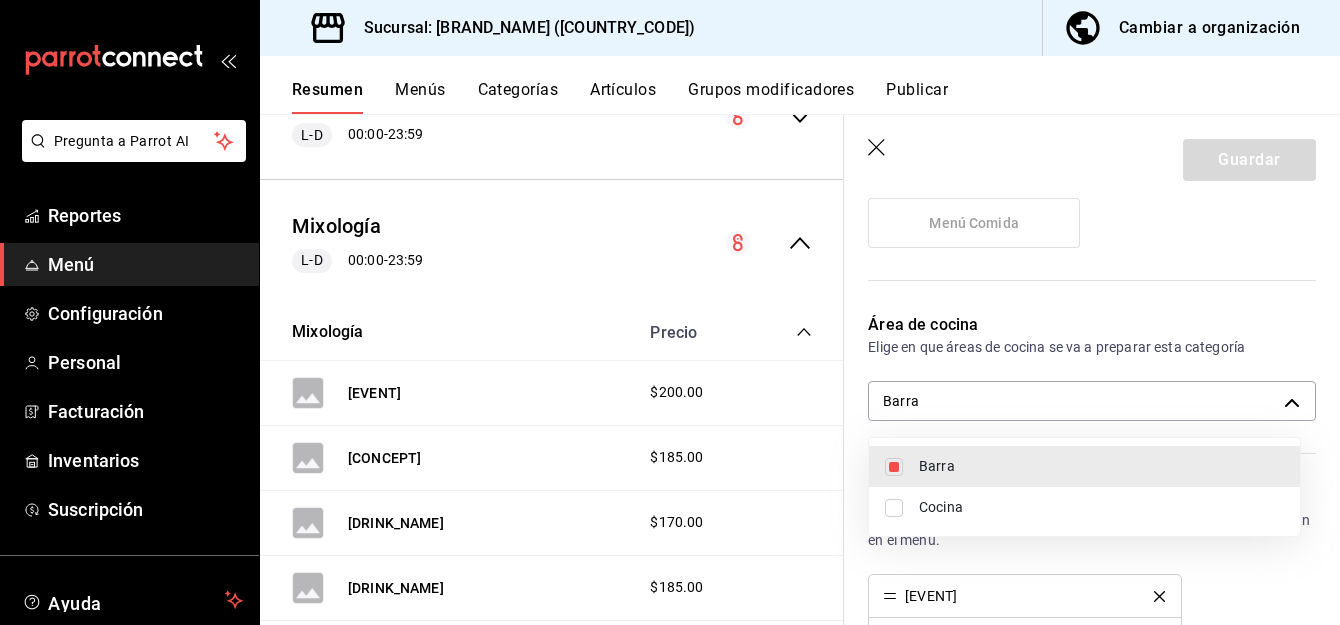 click on "Barra" at bounding box center (1084, 466) 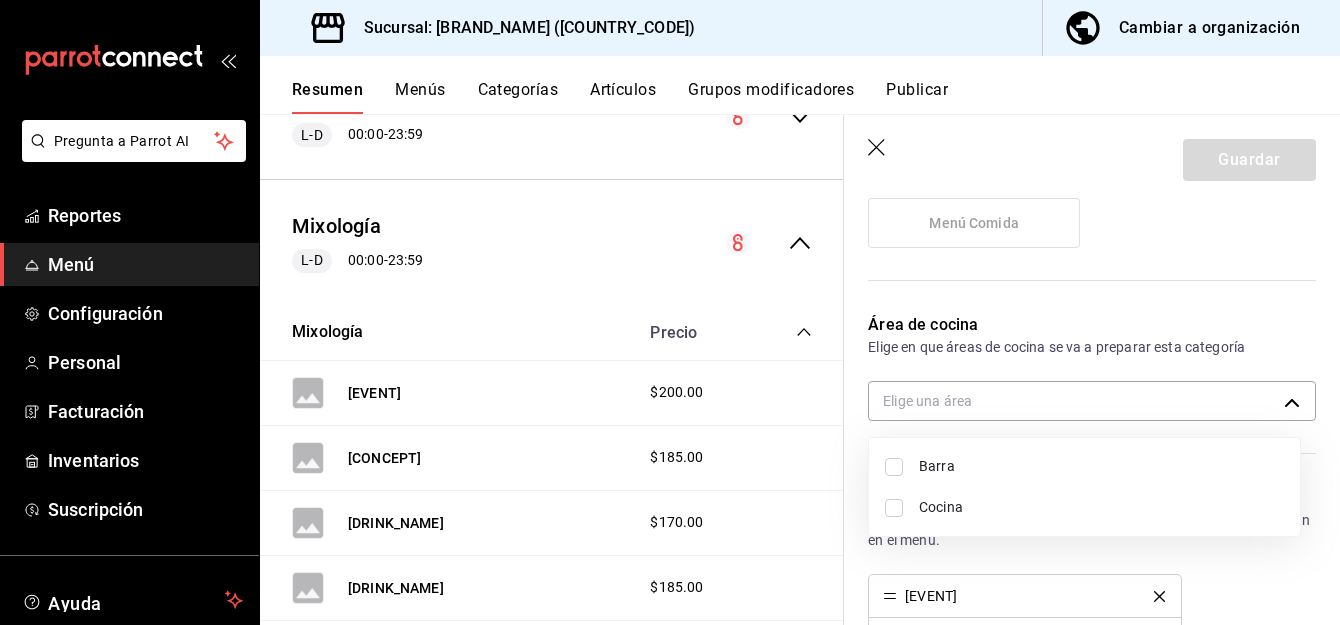 click on "Barra" at bounding box center [1084, 466] 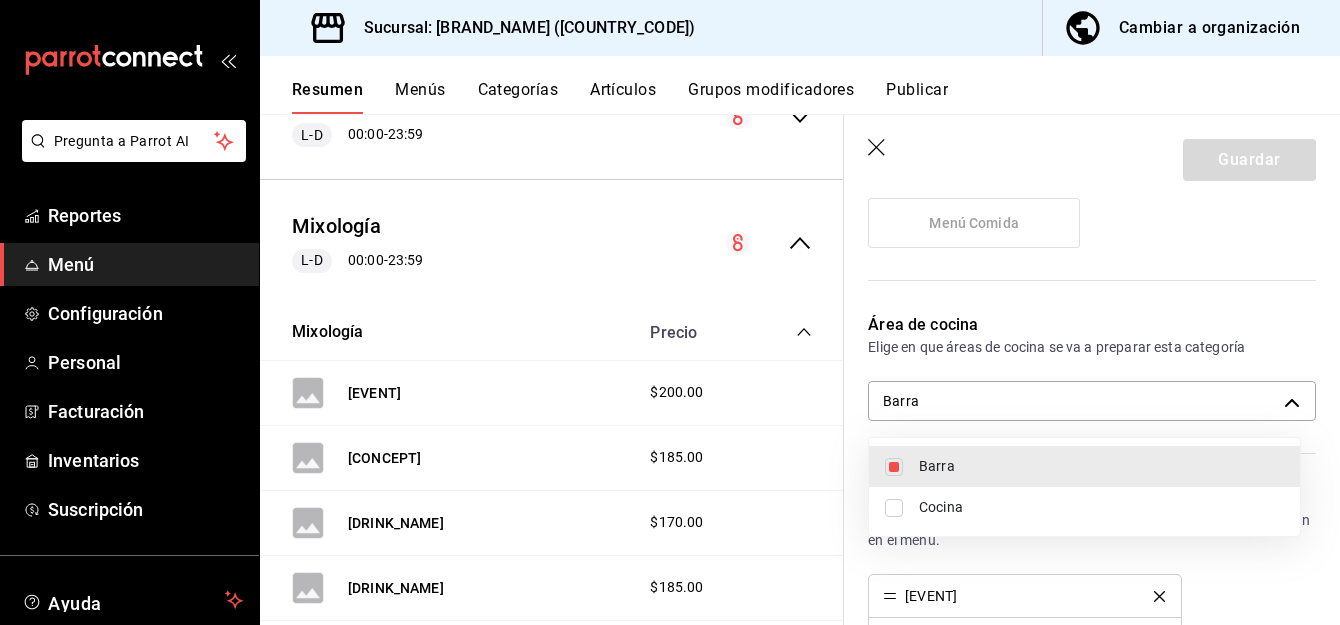 drag, startPoint x: 1220, startPoint y: 331, endPoint x: 1292, endPoint y: 532, distance: 213.50644 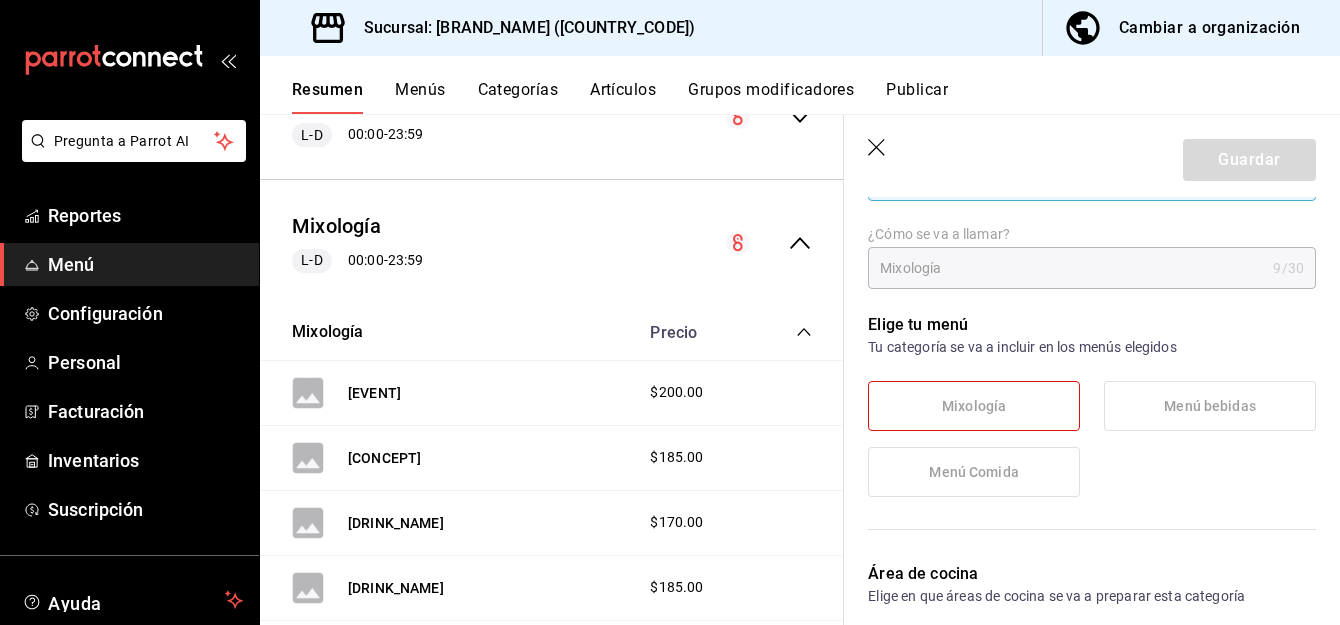 scroll, scrollTop: 0, scrollLeft: 0, axis: both 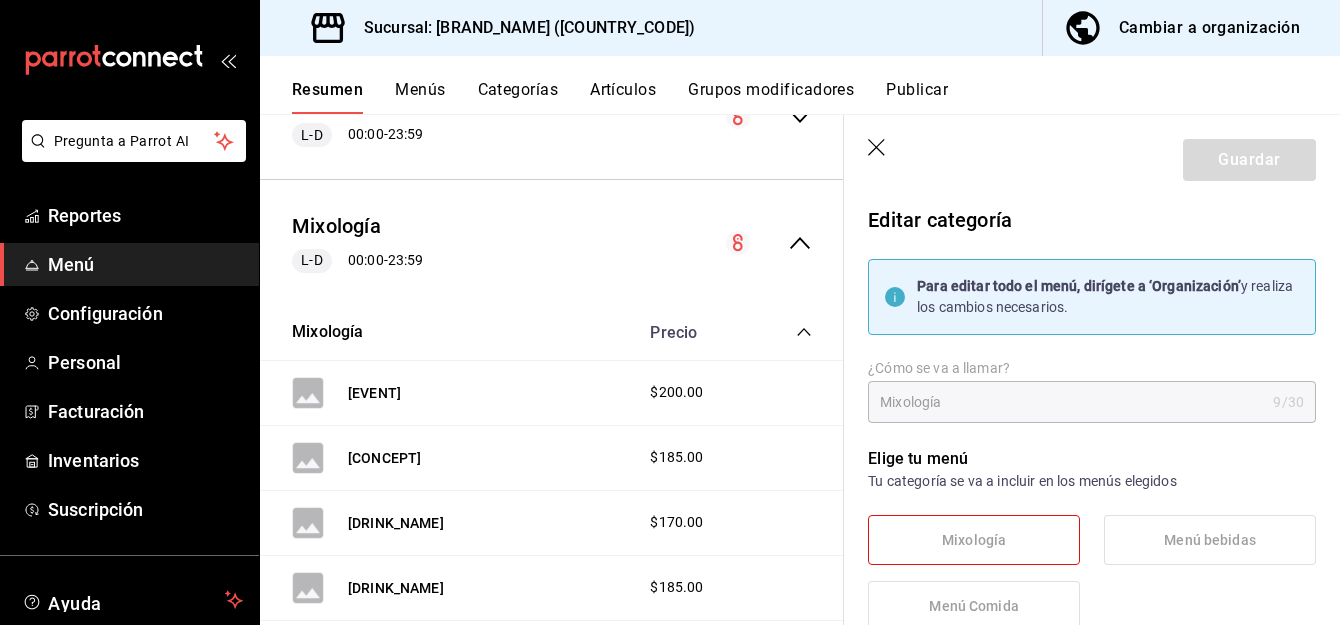 click 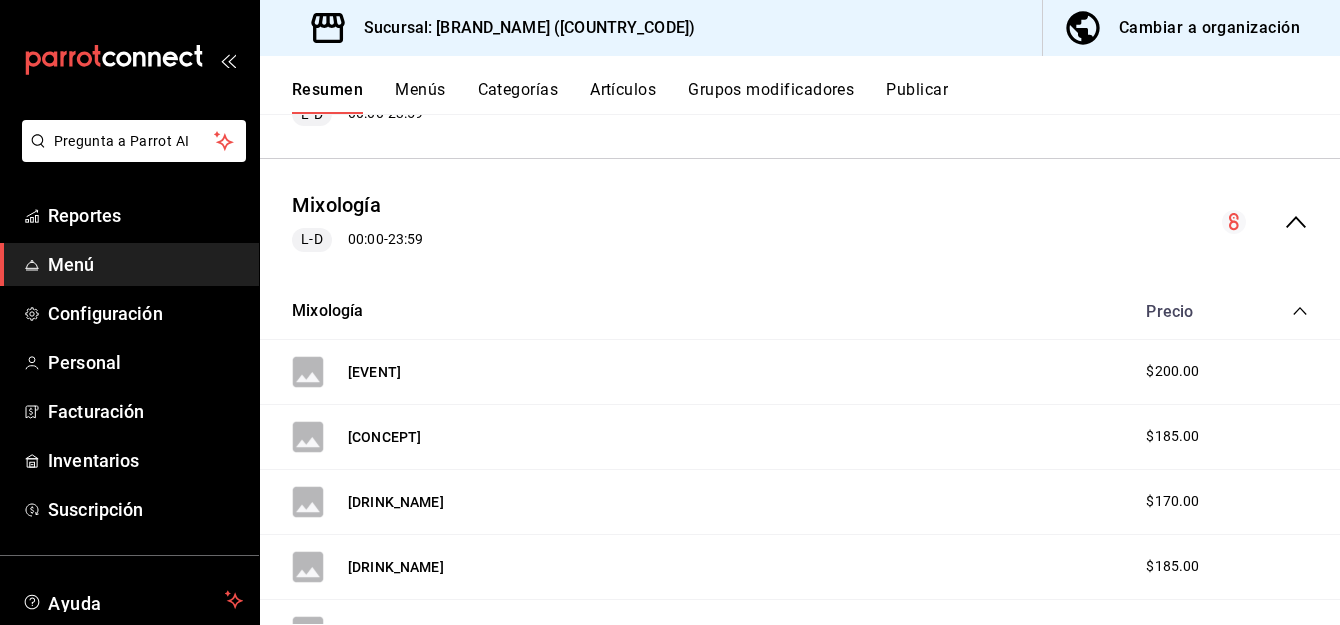 click on "Cambiar a organización" at bounding box center (1209, 28) 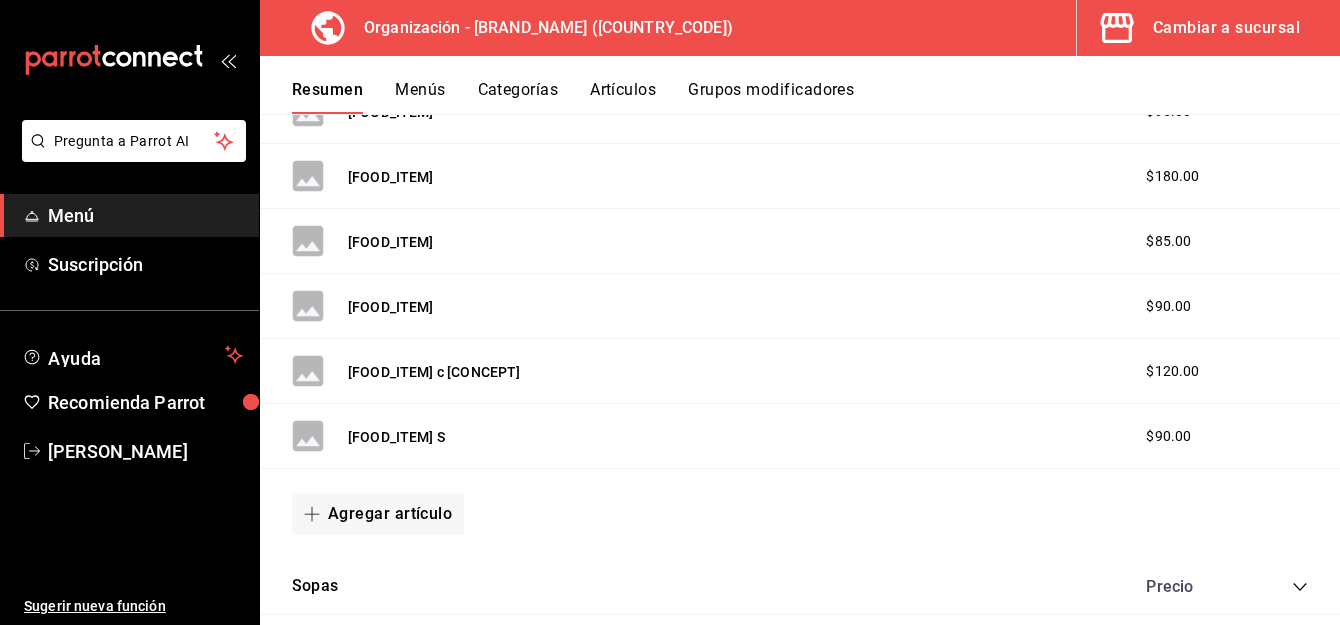 scroll, scrollTop: 1683, scrollLeft: 0, axis: vertical 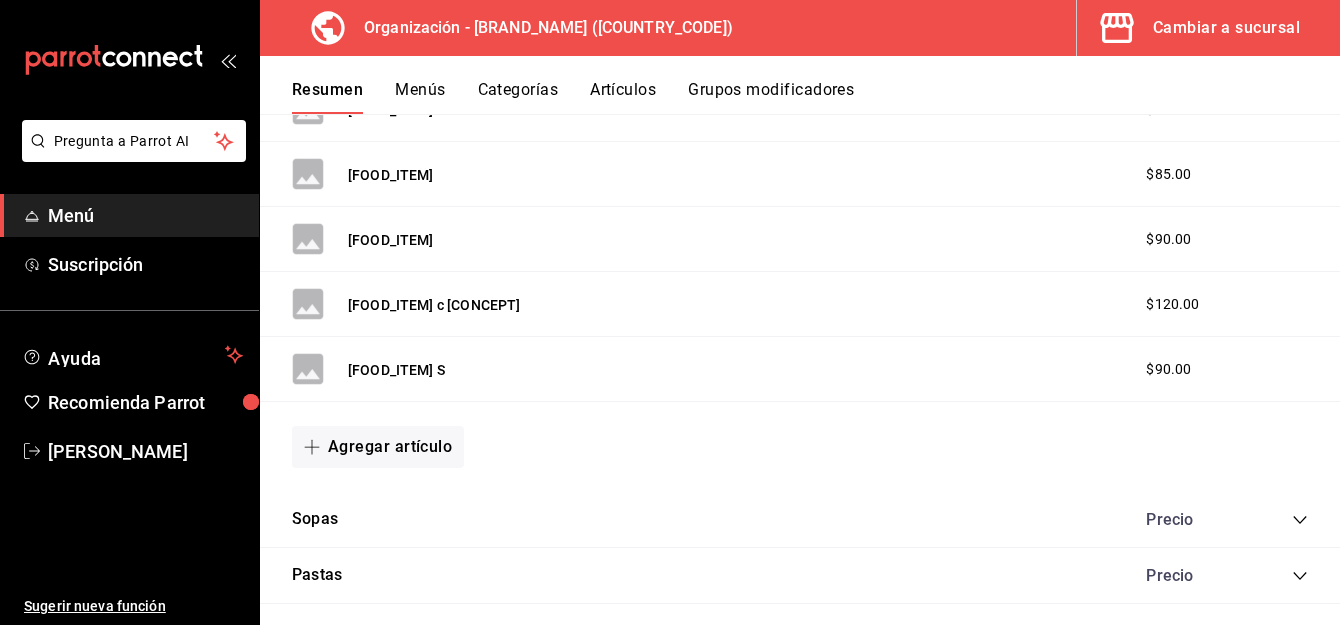 click on "Menús" at bounding box center [420, 97] 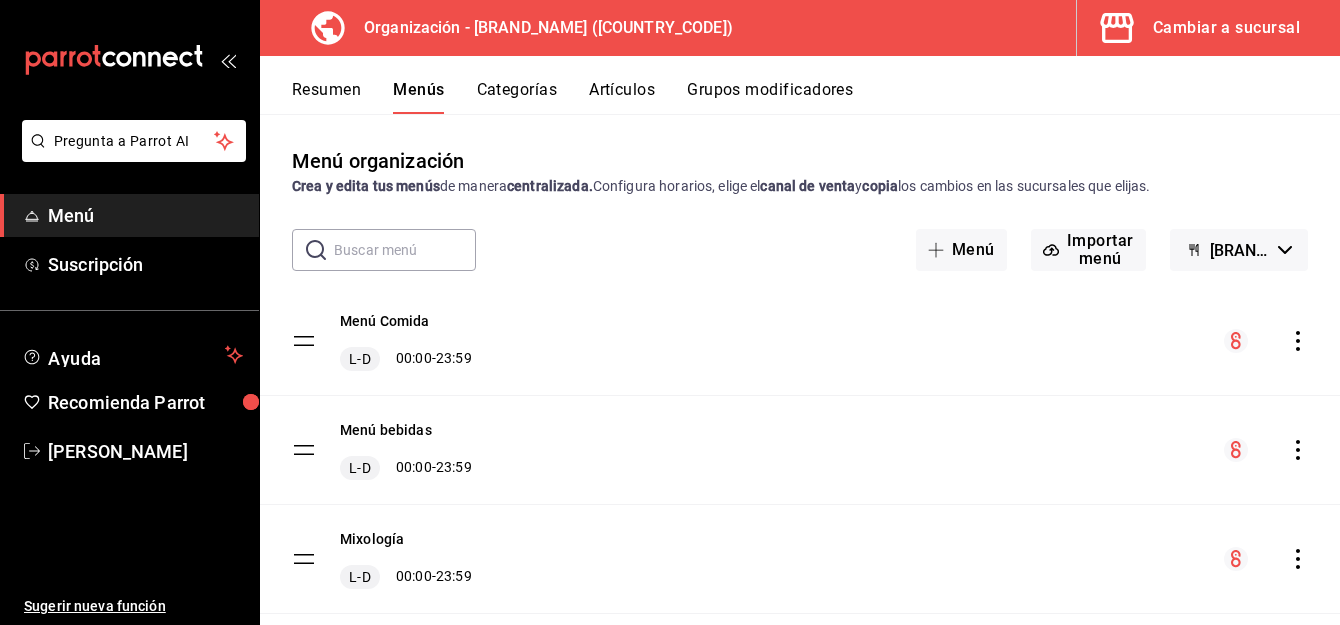 scroll, scrollTop: 46, scrollLeft: 0, axis: vertical 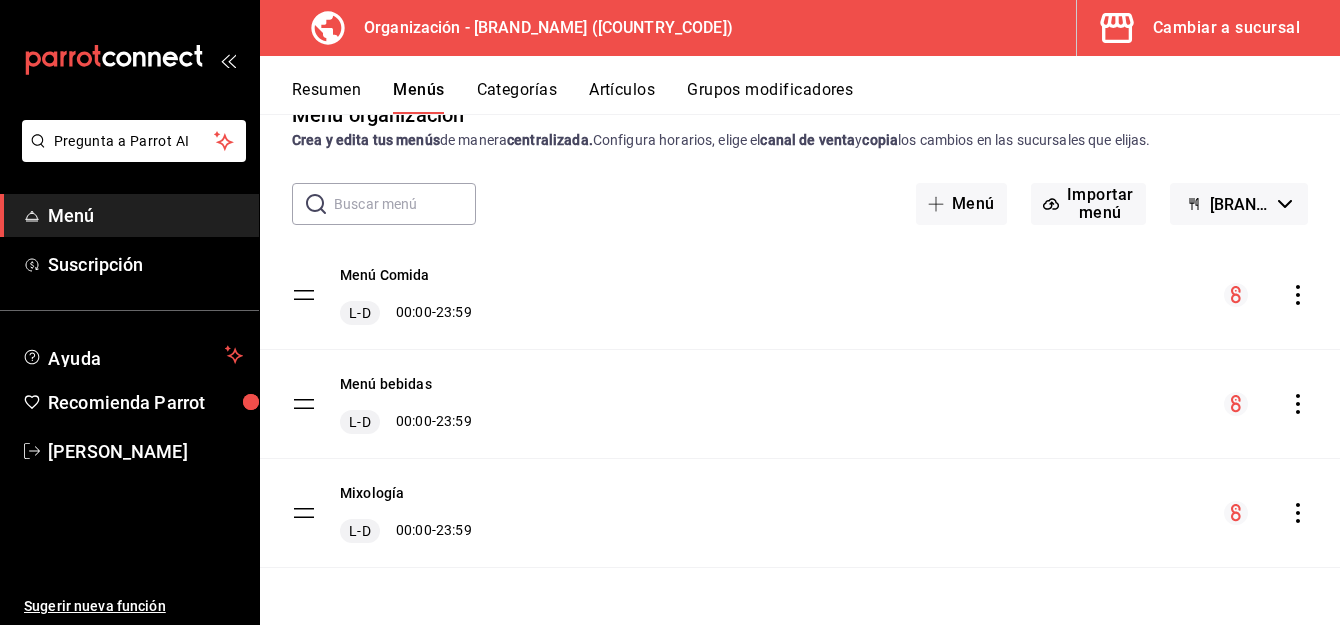 click on "[DRINK_CATEGORY] L-D 00:00  -  23:59" at bounding box center (800, 513) 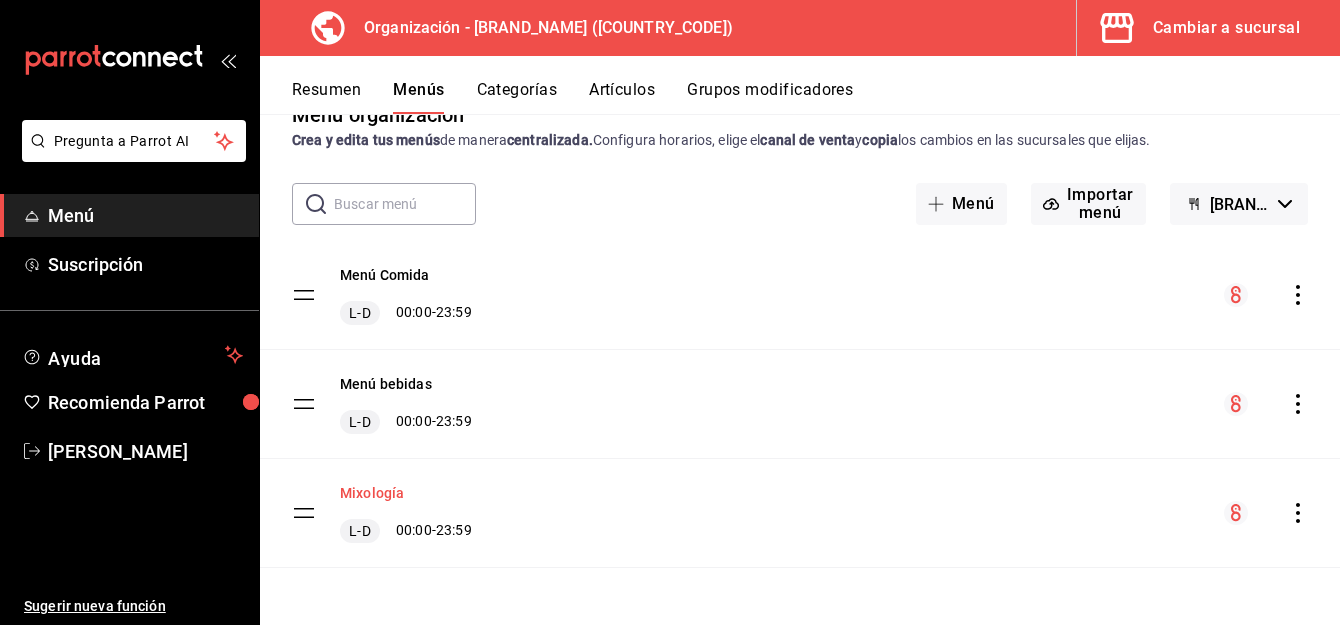 click on "Mixología" at bounding box center (372, 493) 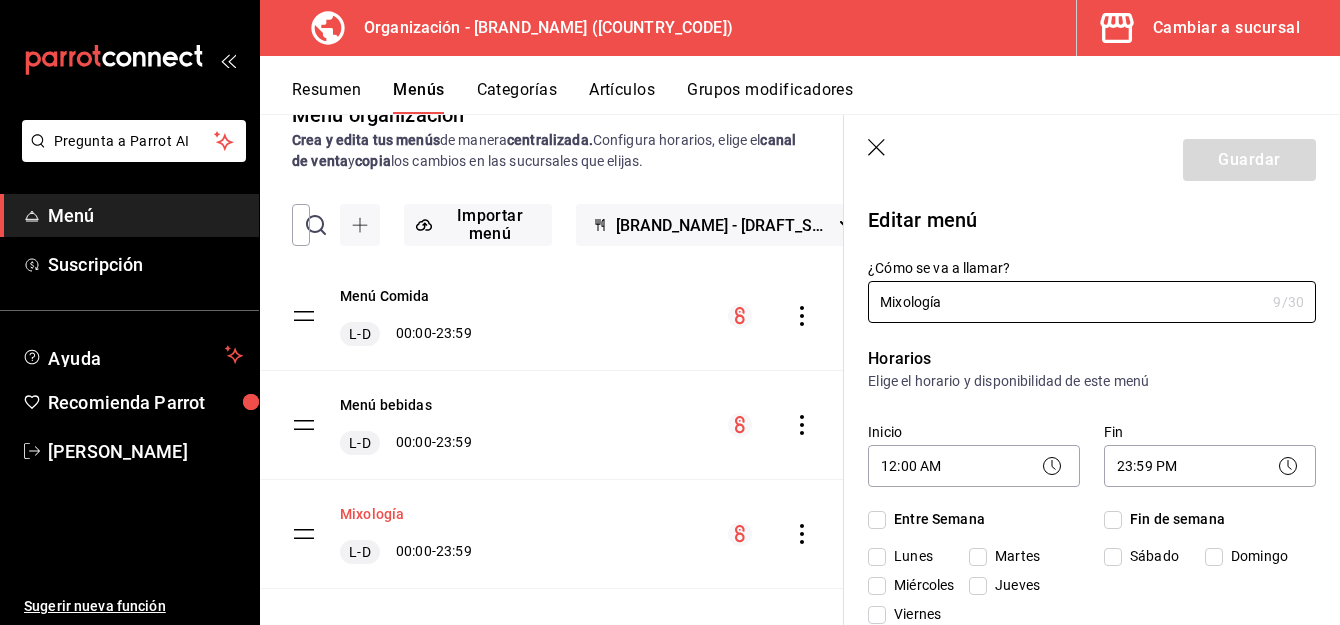 checkbox on "true" 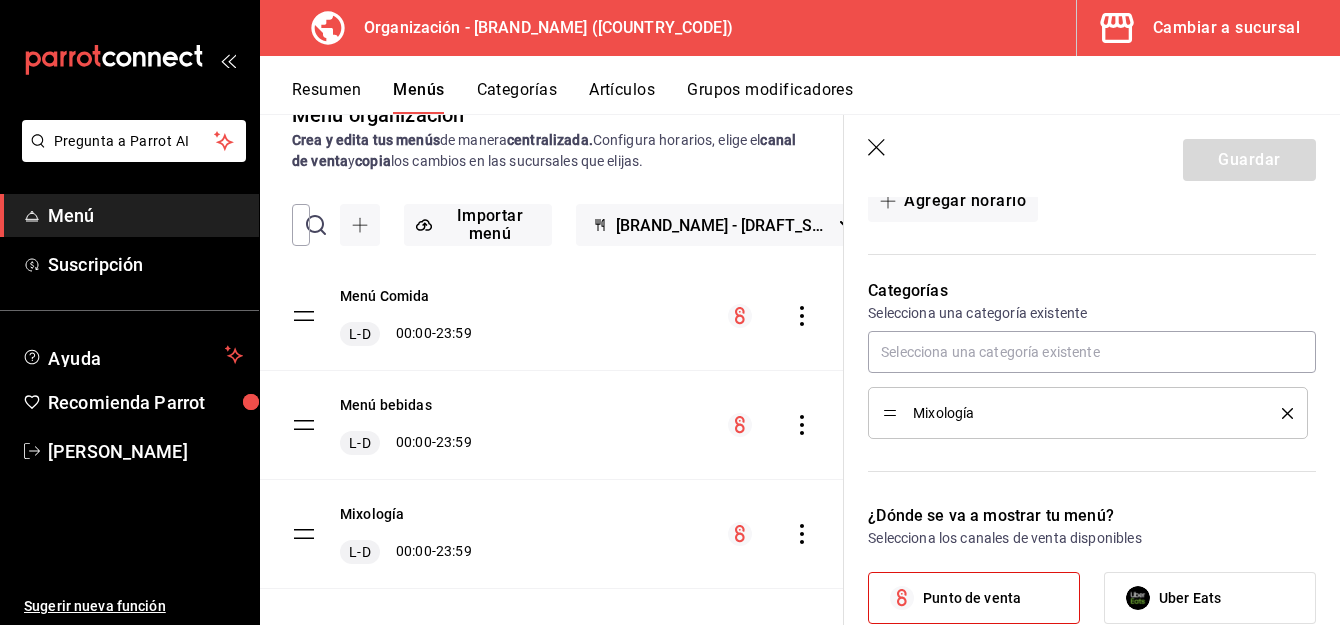scroll, scrollTop: 476, scrollLeft: 0, axis: vertical 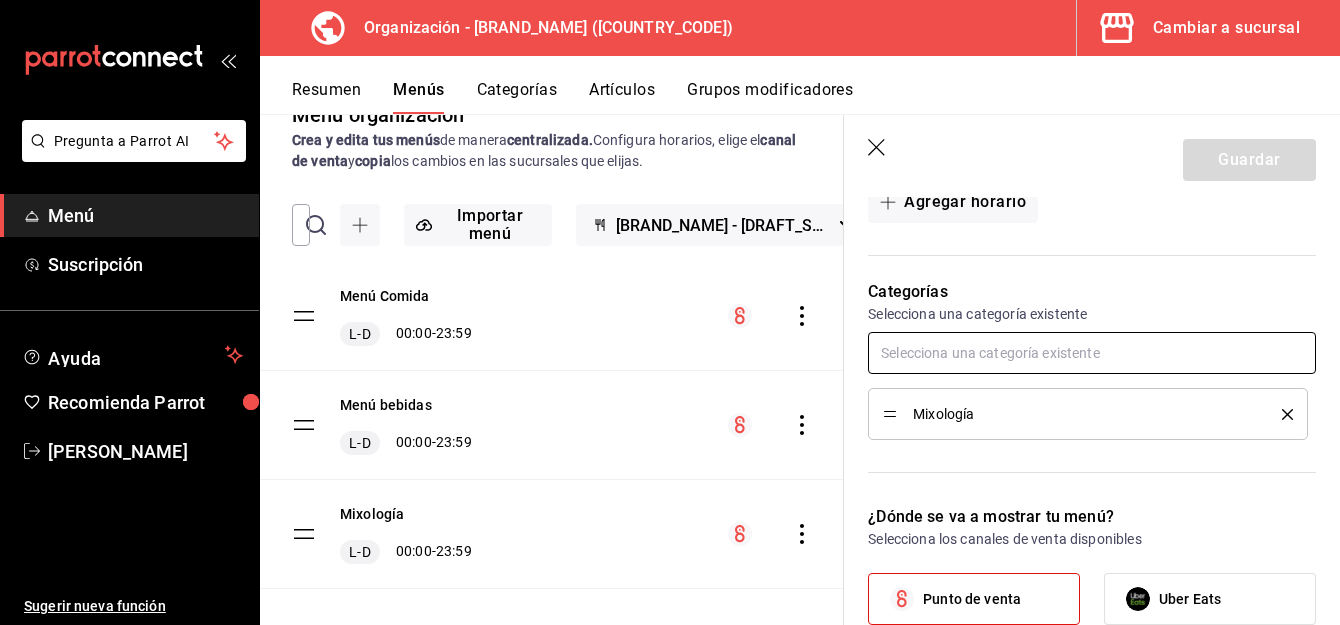click at bounding box center (1092, 353) 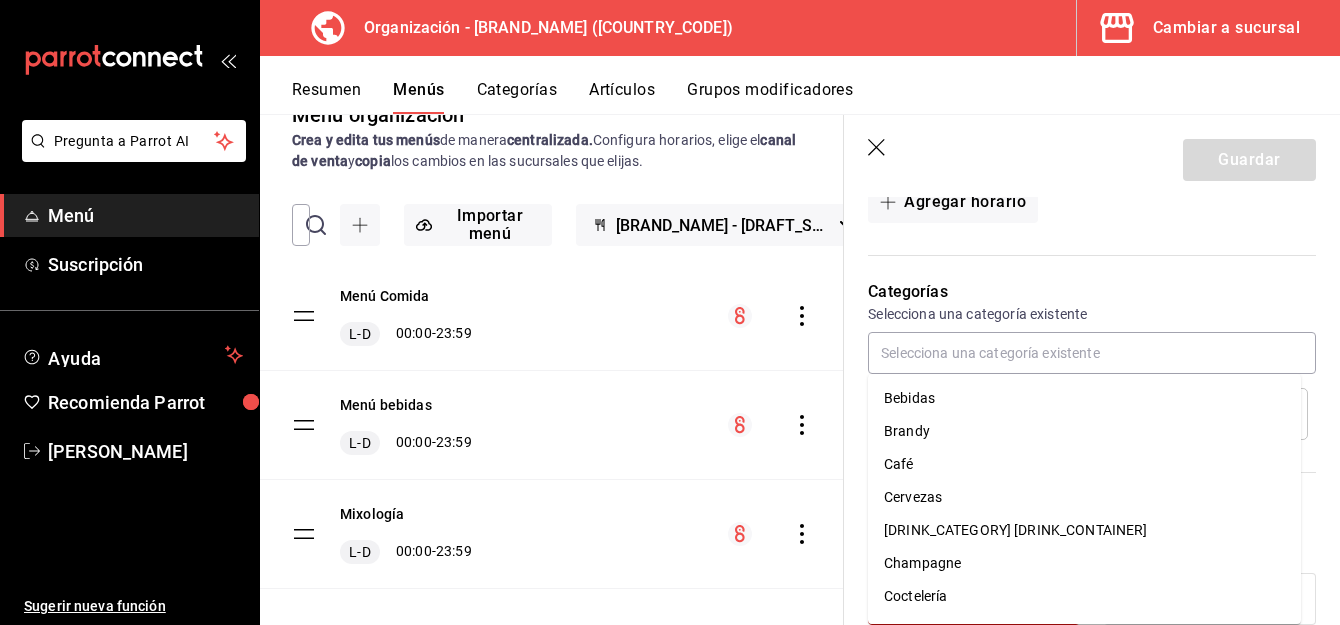 click on "Categorías" at bounding box center (1092, 292) 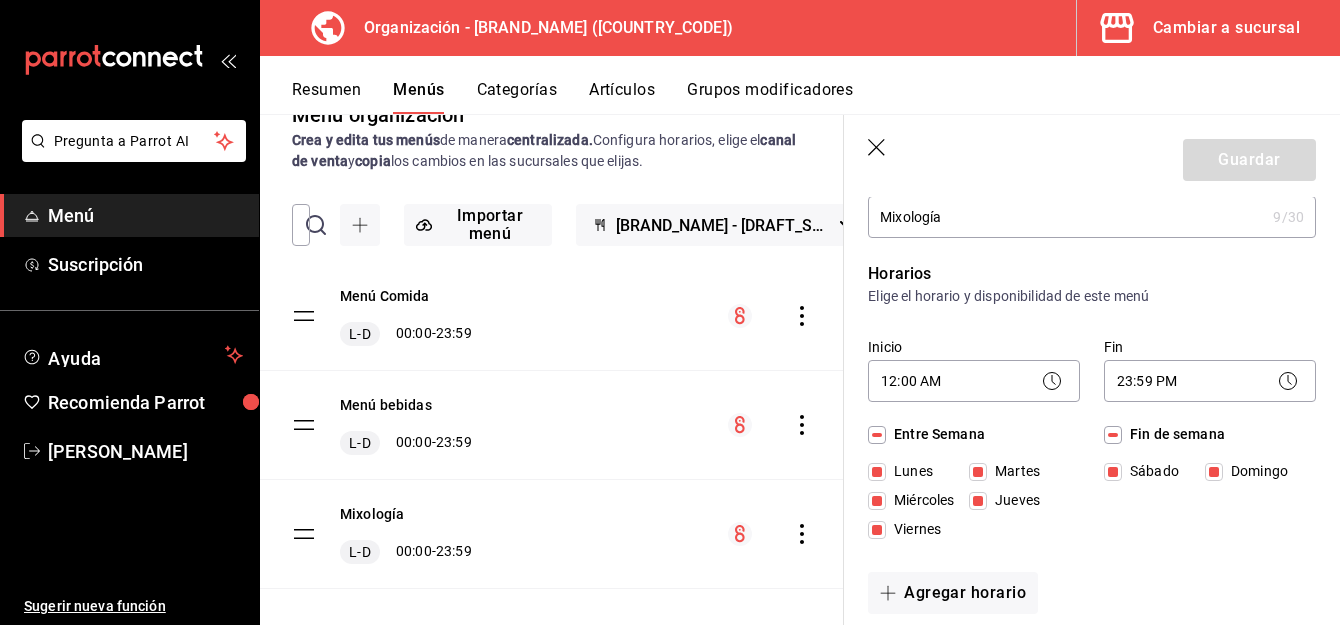 scroll, scrollTop: 0, scrollLeft: 0, axis: both 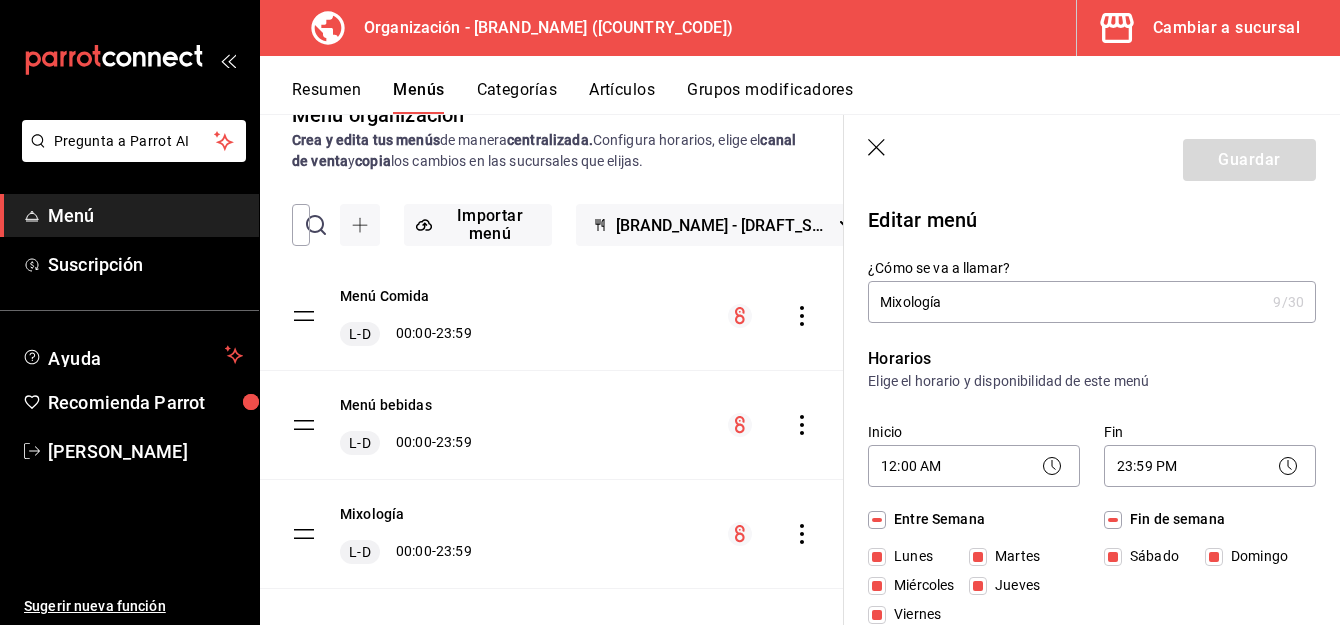 click 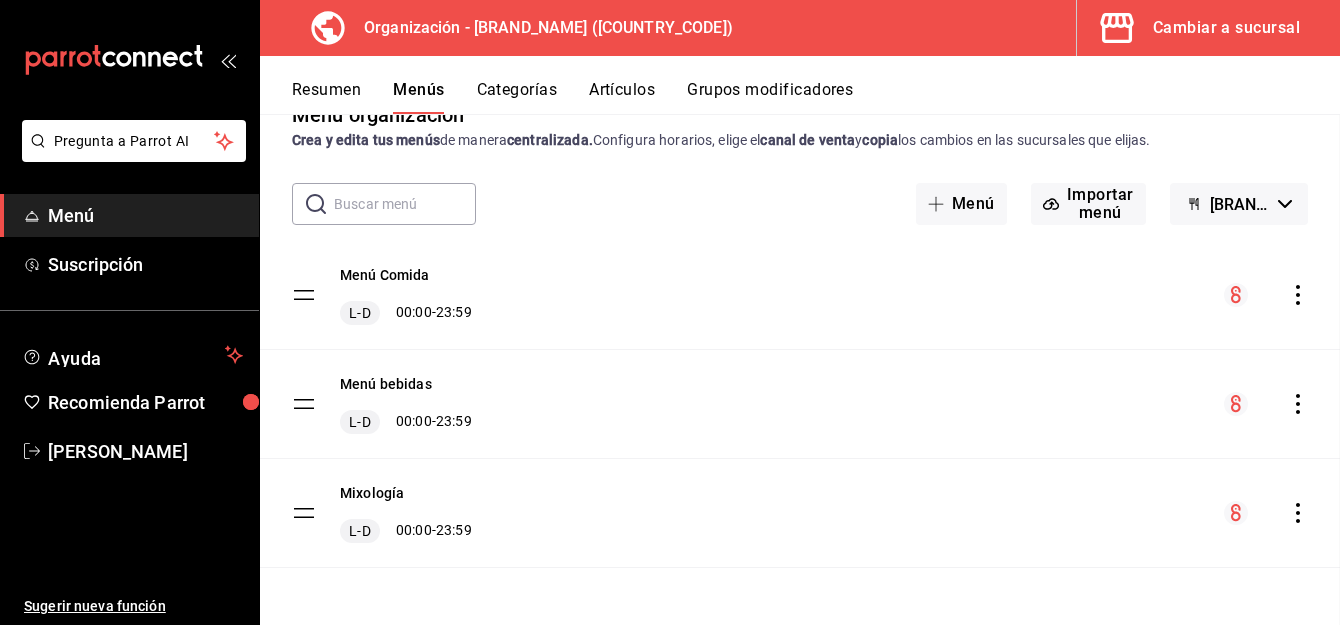 checkbox on "false" 